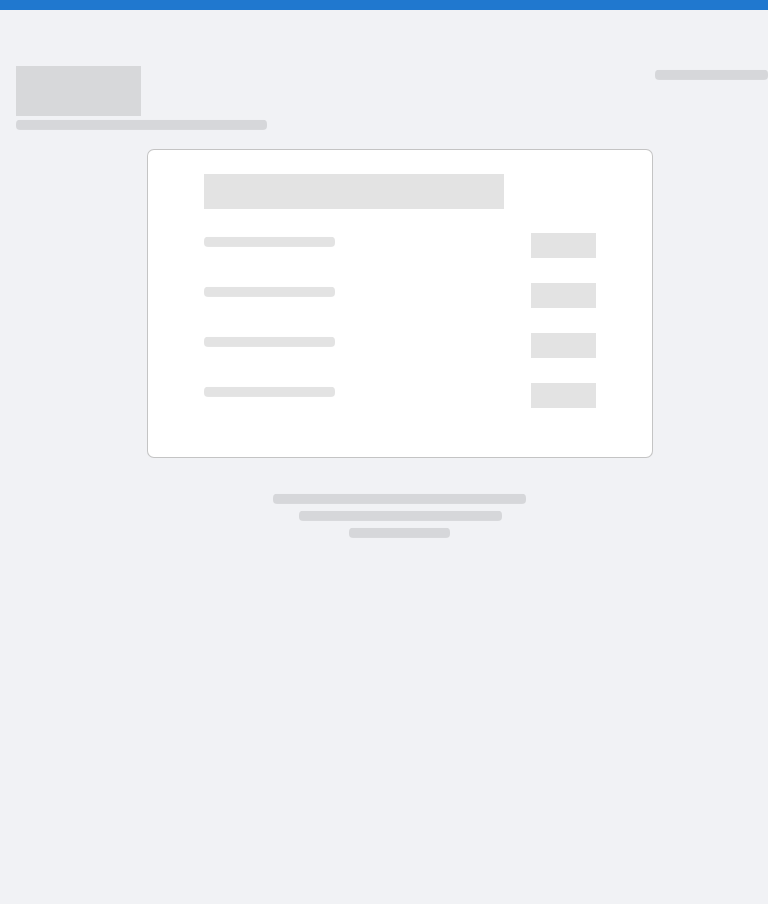 scroll, scrollTop: 0, scrollLeft: 0, axis: both 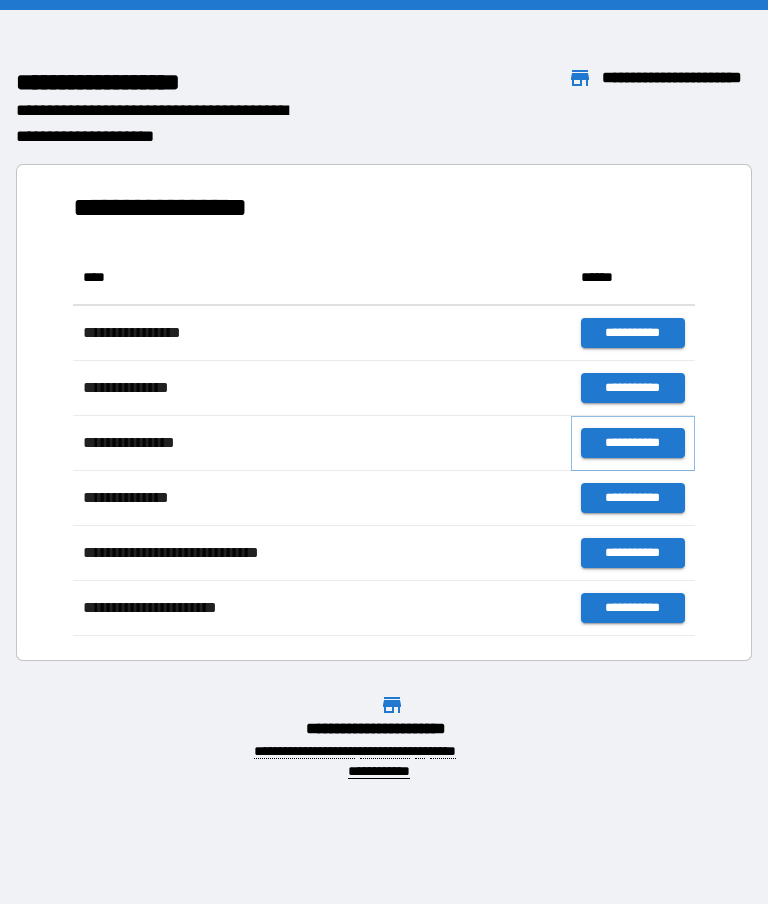 click on "**********" at bounding box center (633, 443) 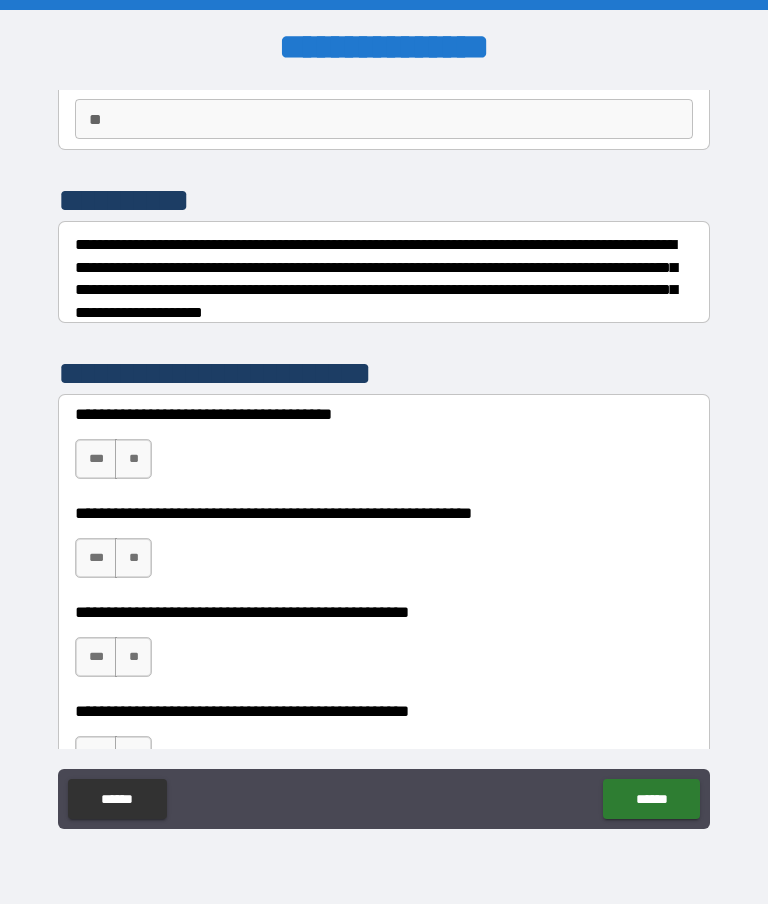scroll, scrollTop: 184, scrollLeft: 0, axis: vertical 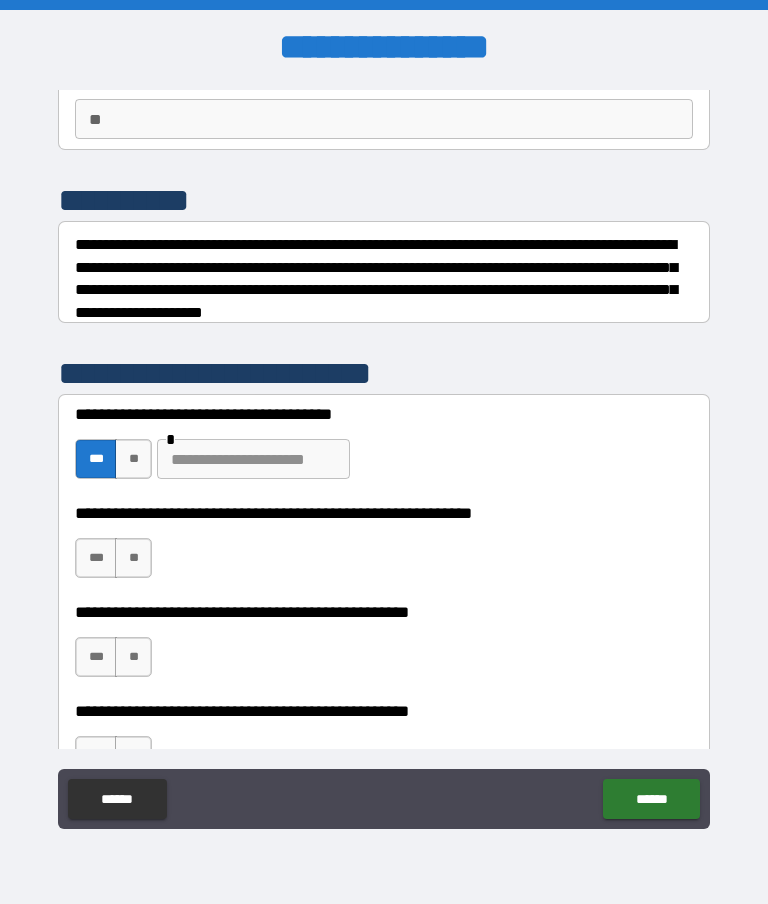 click at bounding box center [253, 459] 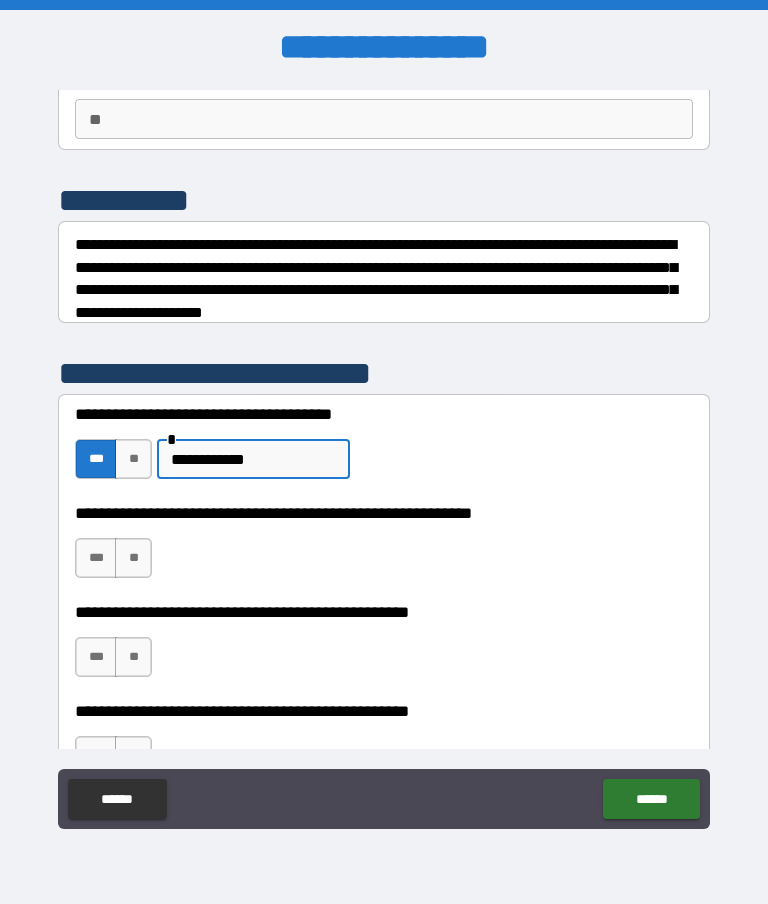 click on "**********" at bounding box center (253, 459) 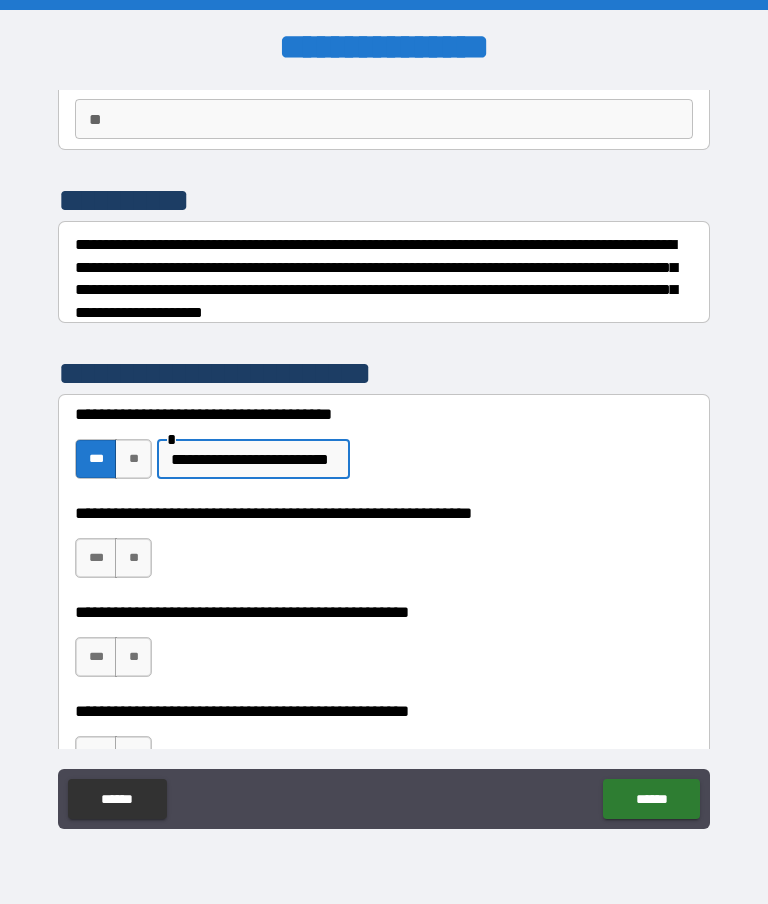 click on "**********" at bounding box center [253, 459] 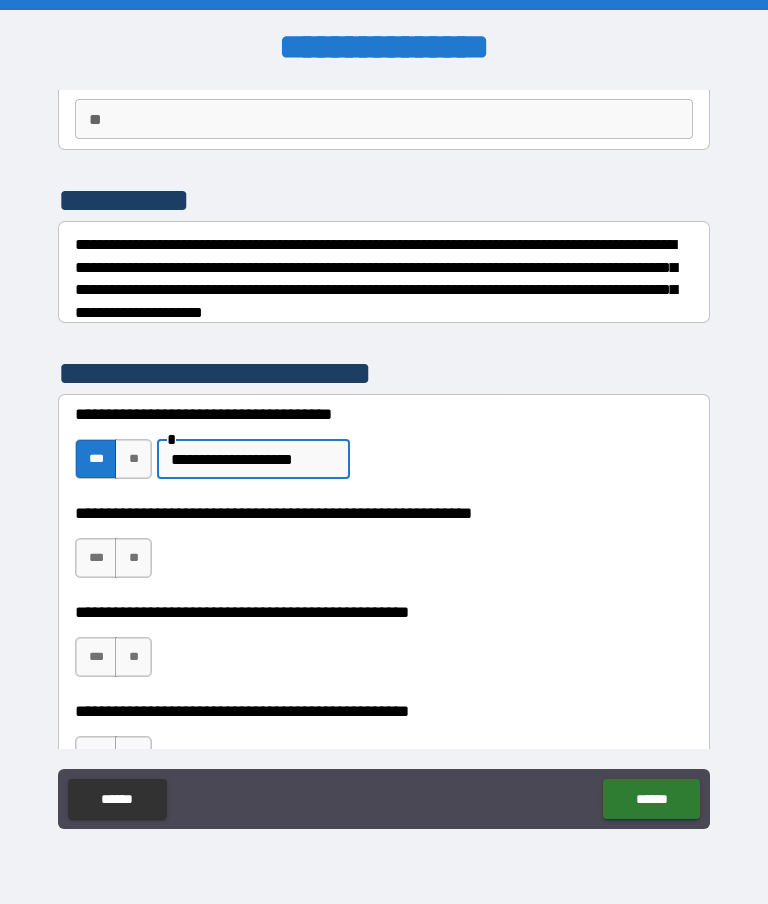 click on "**********" at bounding box center (253, 459) 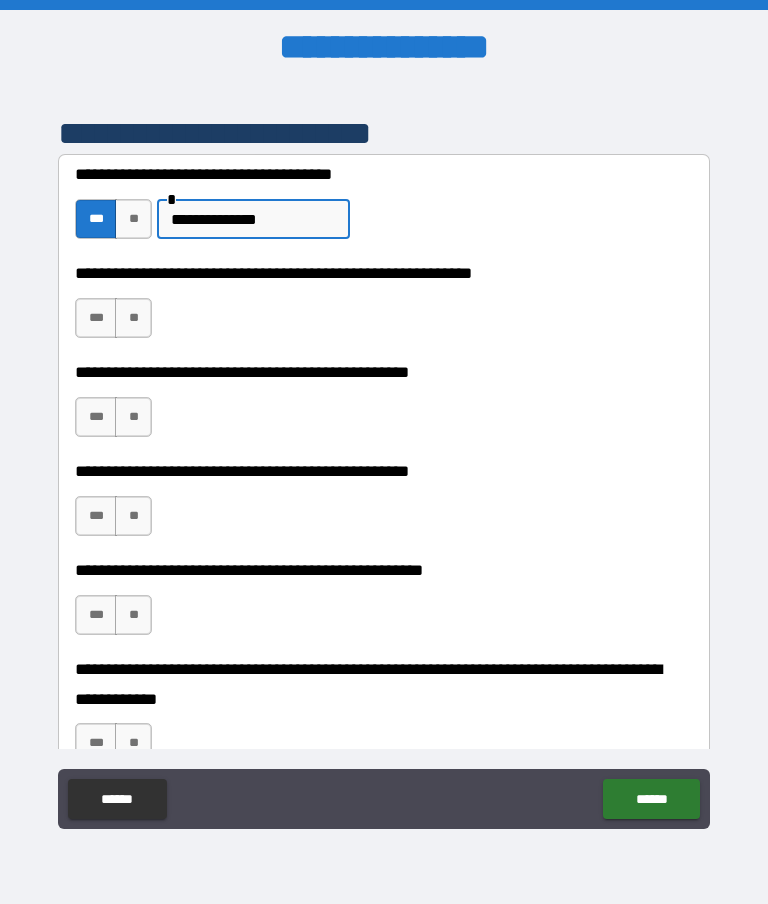 scroll, scrollTop: 435, scrollLeft: 0, axis: vertical 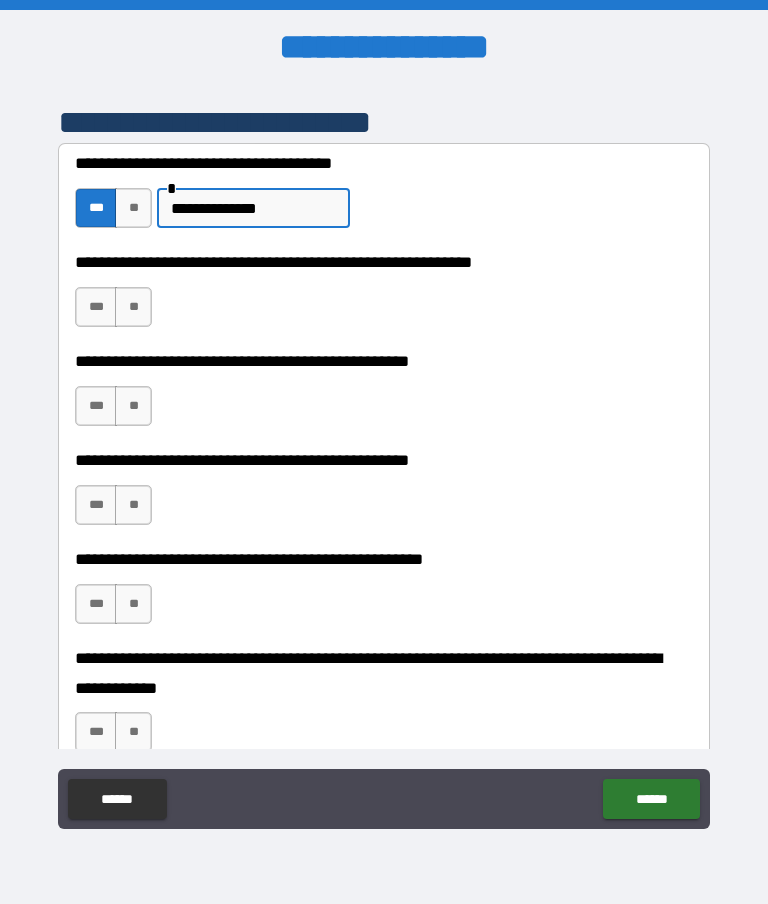 type on "**********" 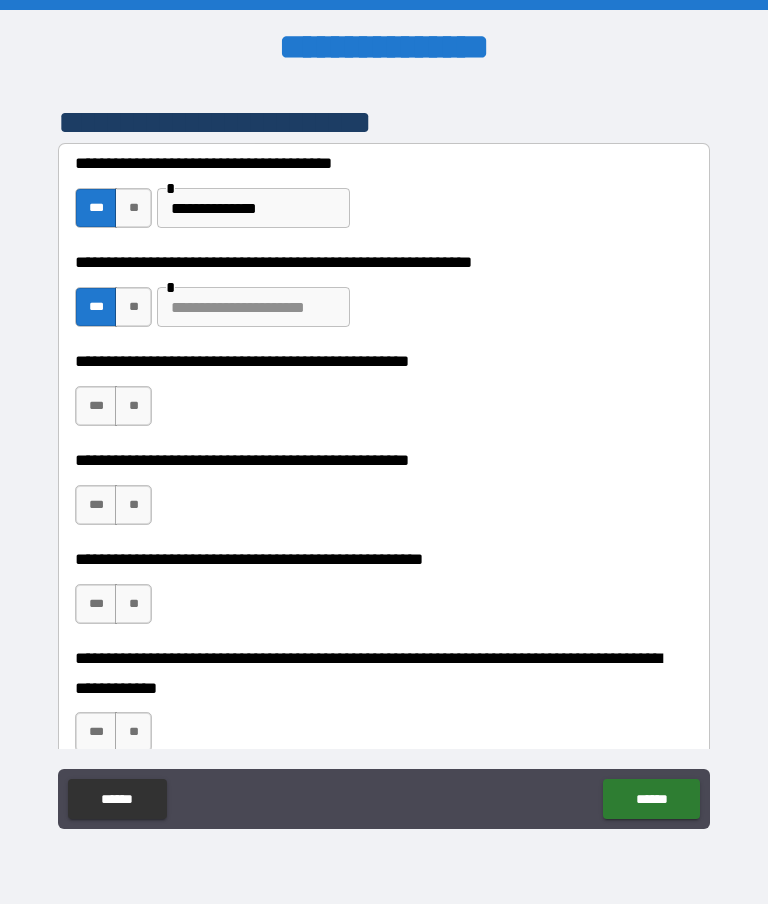 click at bounding box center (253, 307) 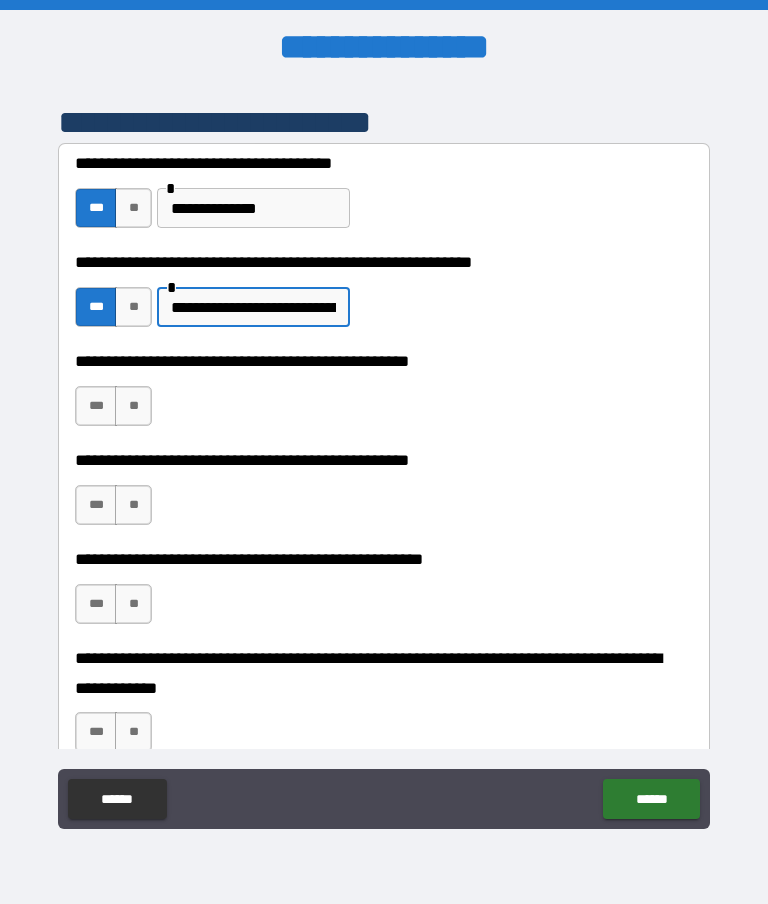 type on "**********" 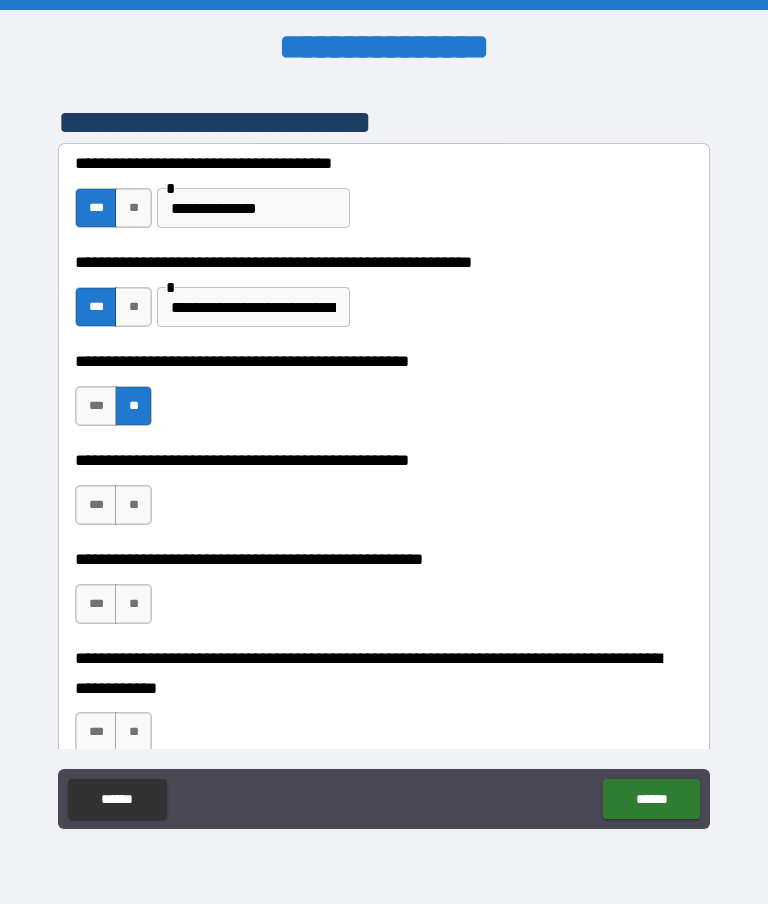 click on "***" at bounding box center [96, 505] 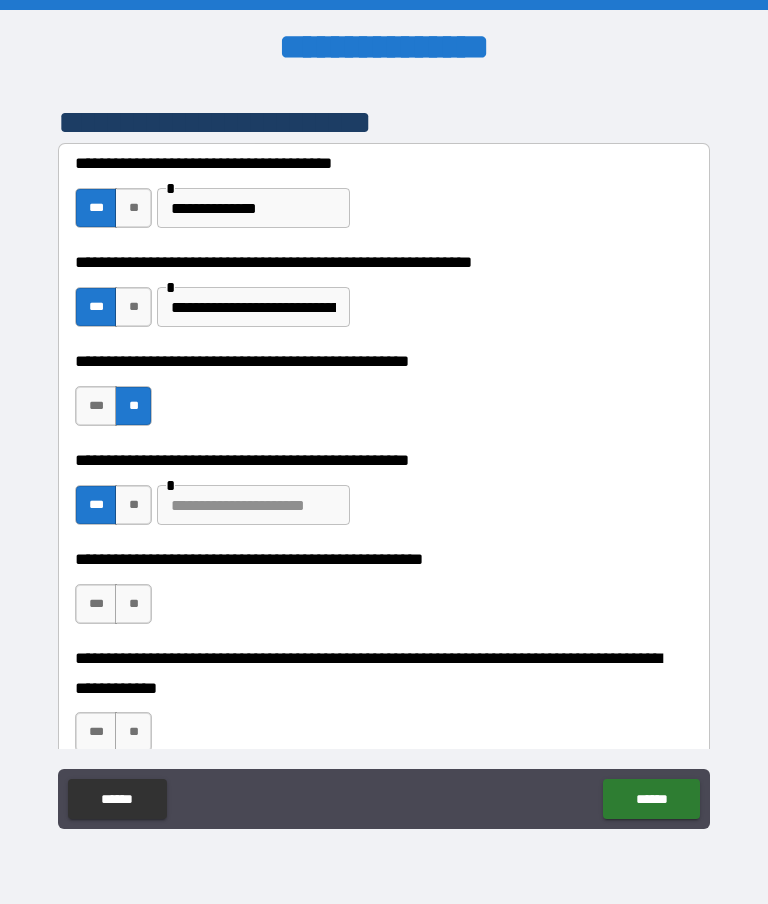 click at bounding box center [253, 505] 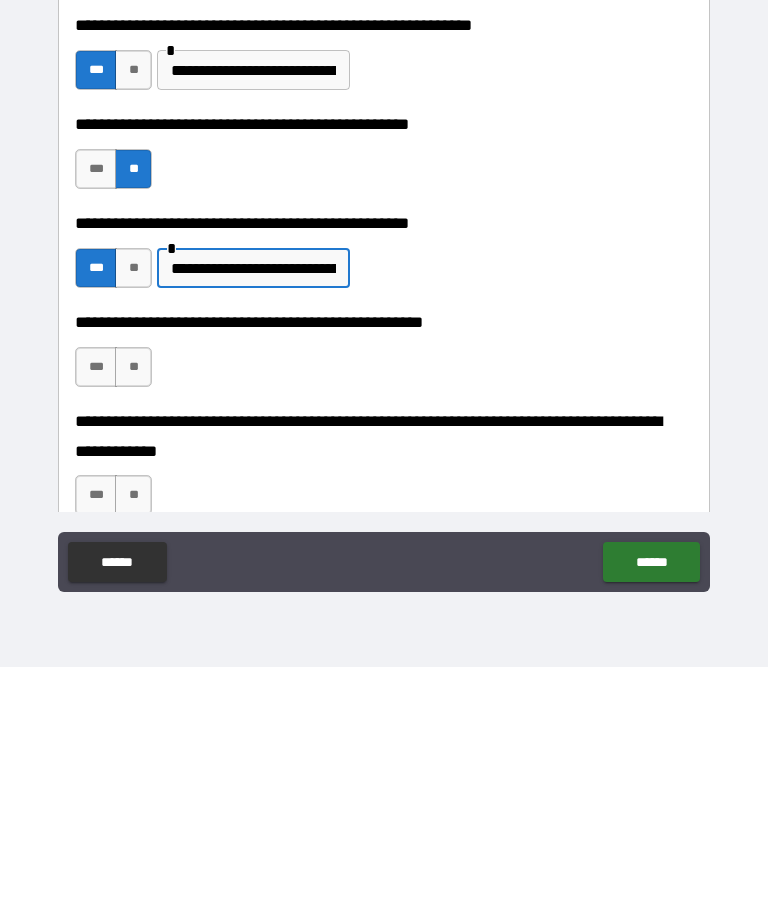 type on "**********" 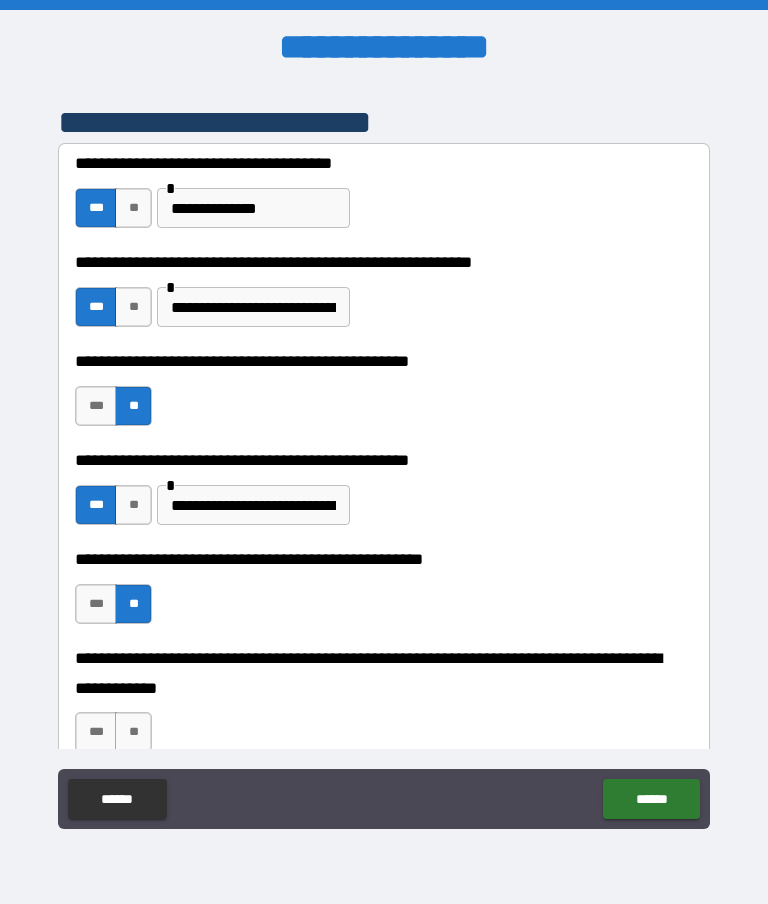 click on "**" at bounding box center [133, 732] 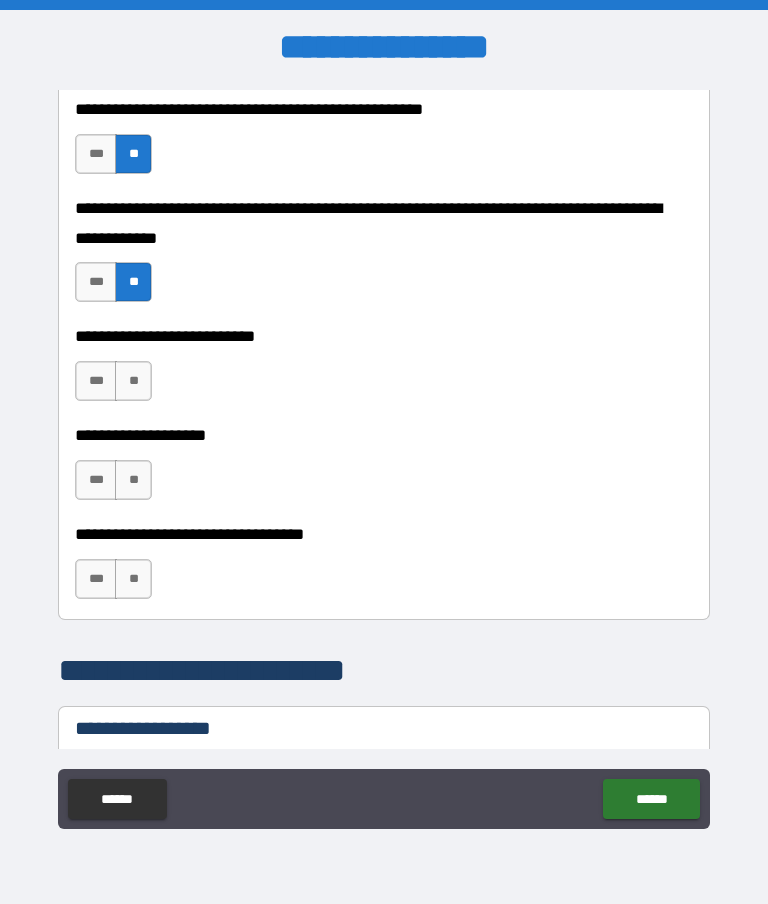 scroll, scrollTop: 898, scrollLeft: 0, axis: vertical 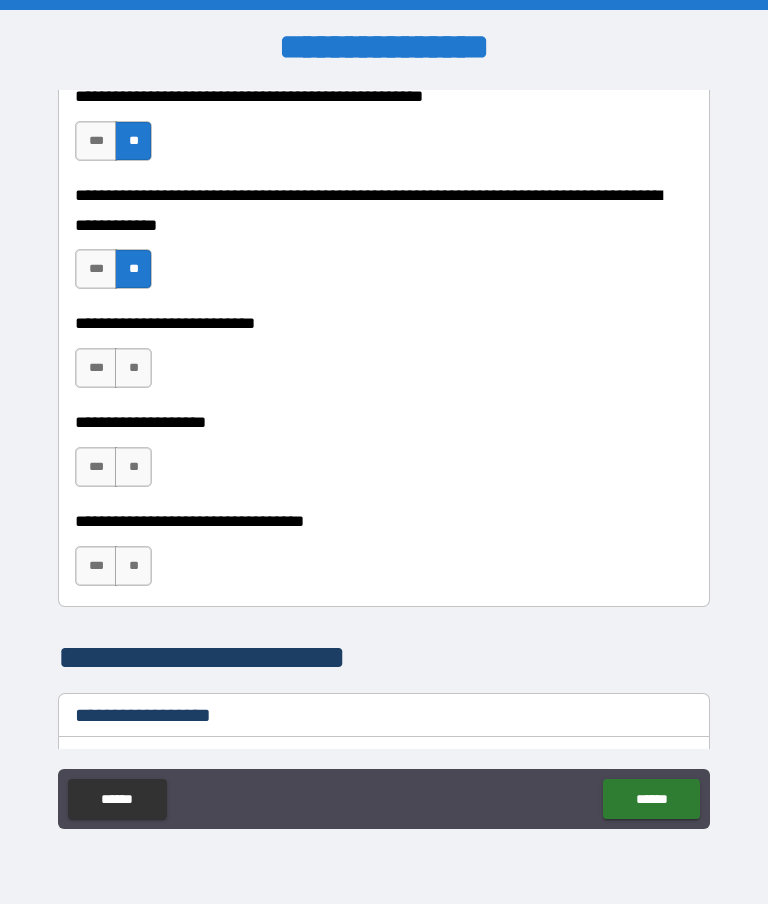 click on "**" at bounding box center [133, 368] 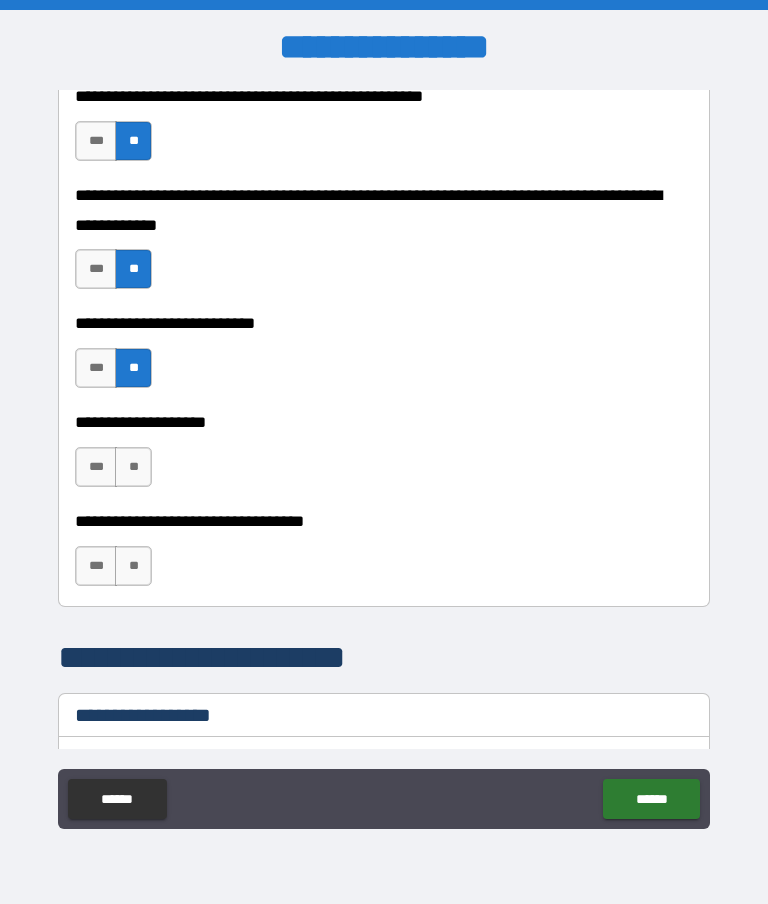 click on "**" at bounding box center [133, 467] 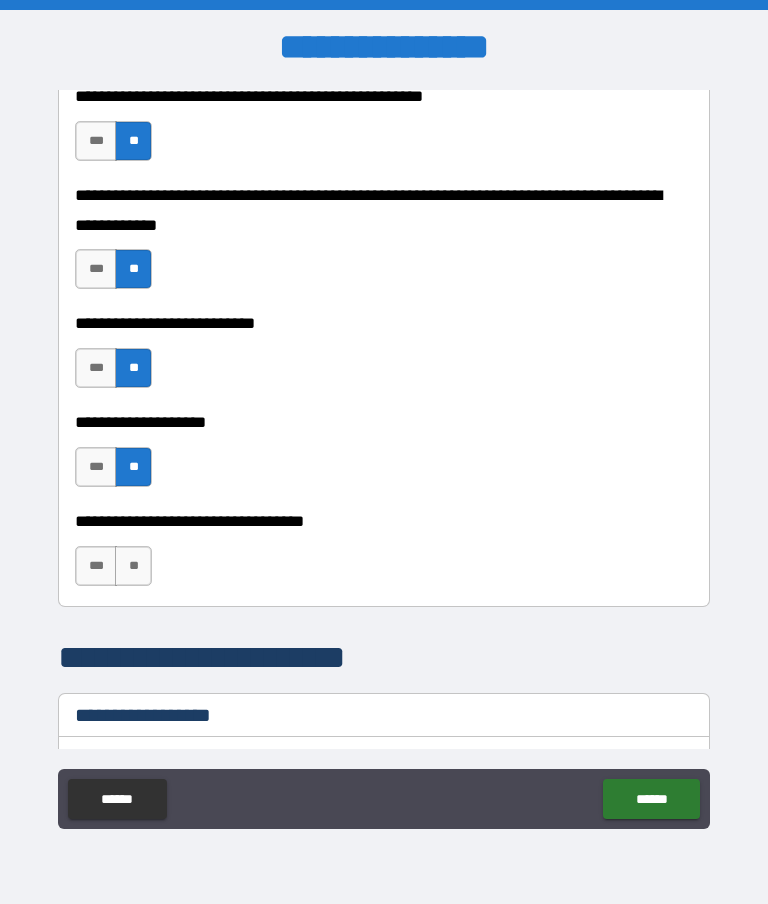 click on "**" at bounding box center [133, 566] 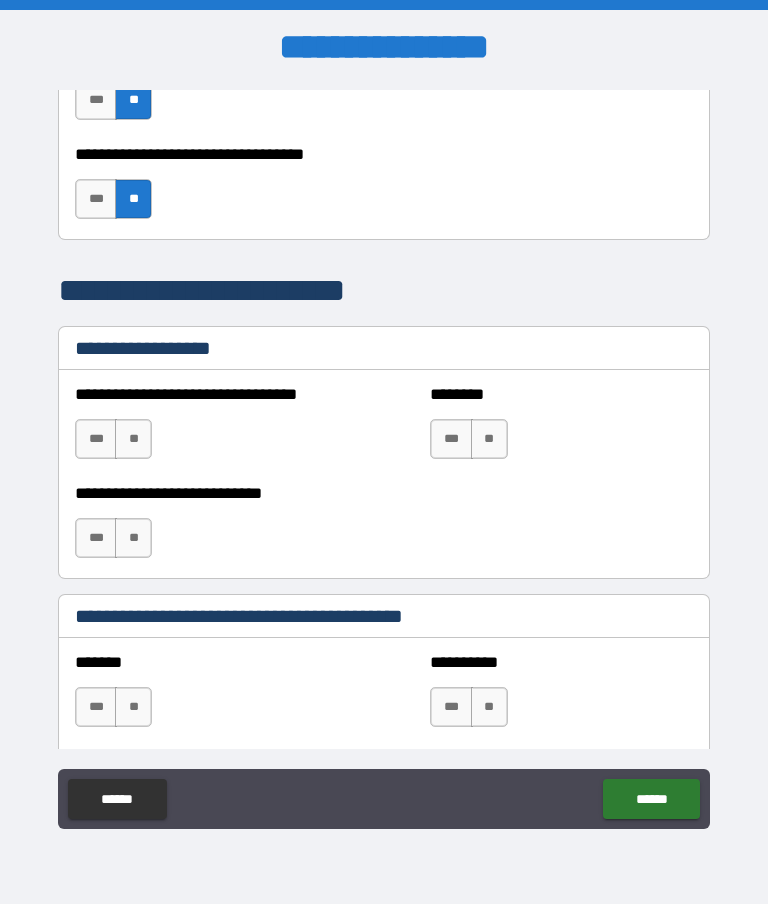 scroll, scrollTop: 1265, scrollLeft: 0, axis: vertical 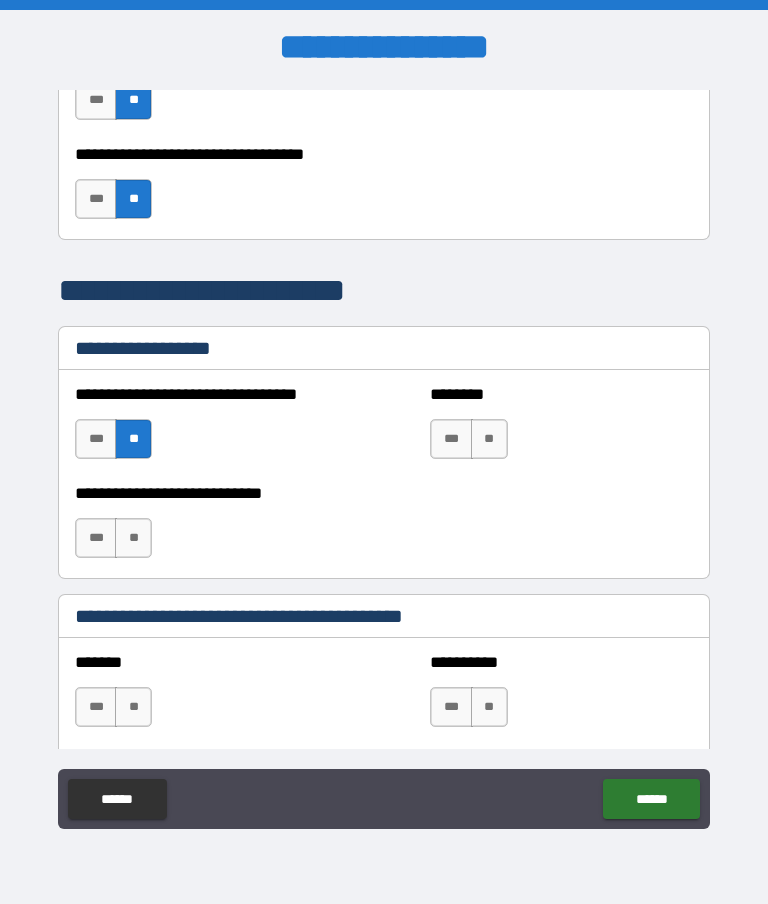 click on "**" at bounding box center [133, 538] 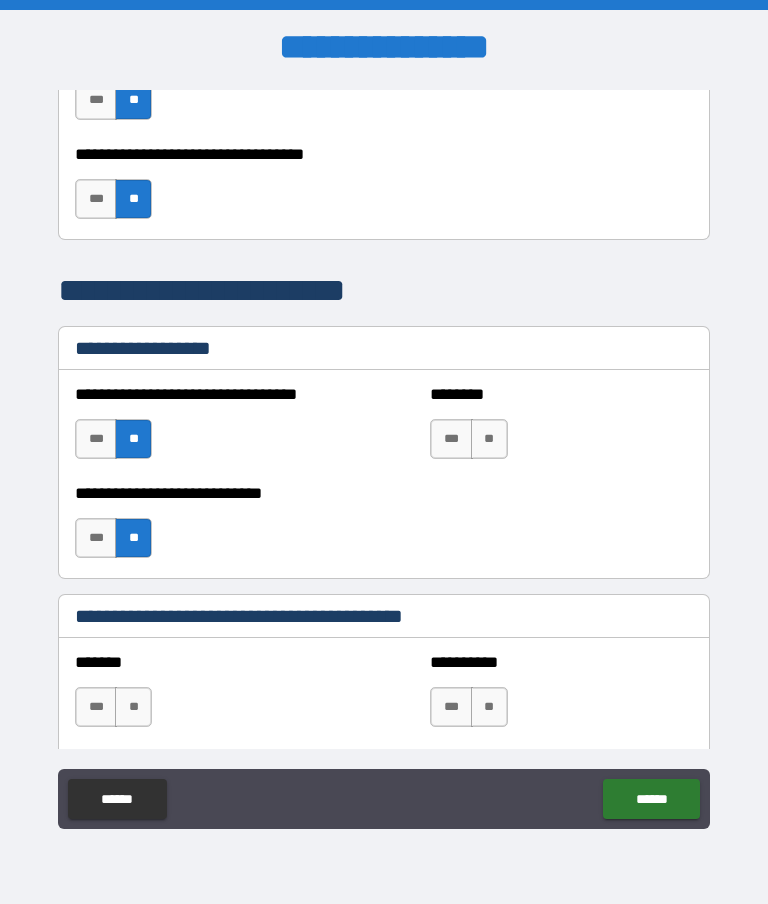 click on "**" at bounding box center [489, 439] 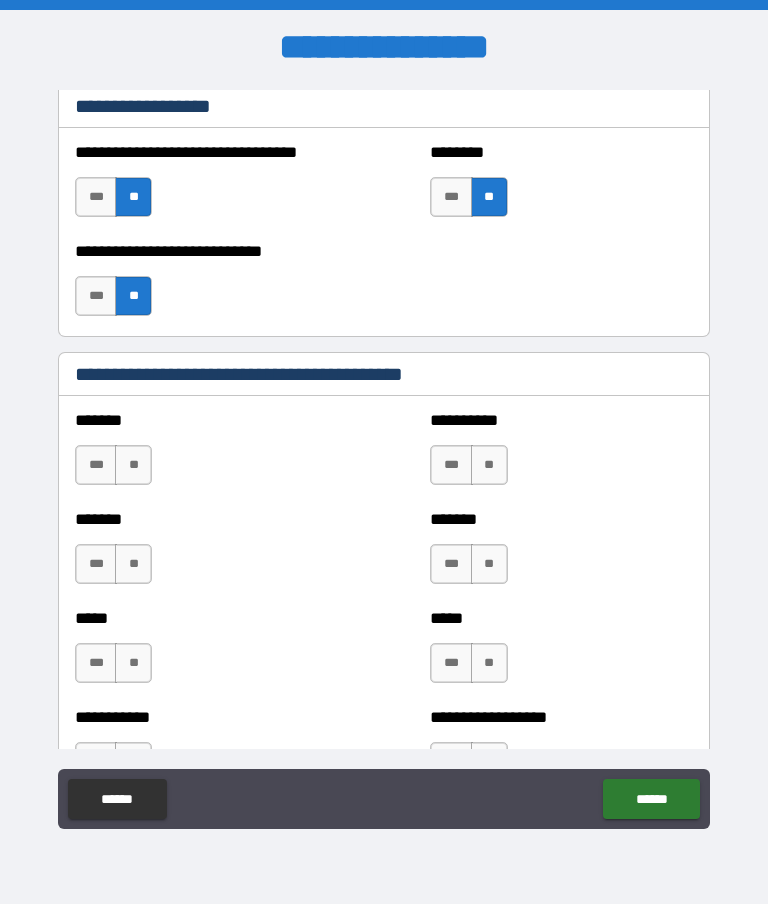 scroll, scrollTop: 1525, scrollLeft: 0, axis: vertical 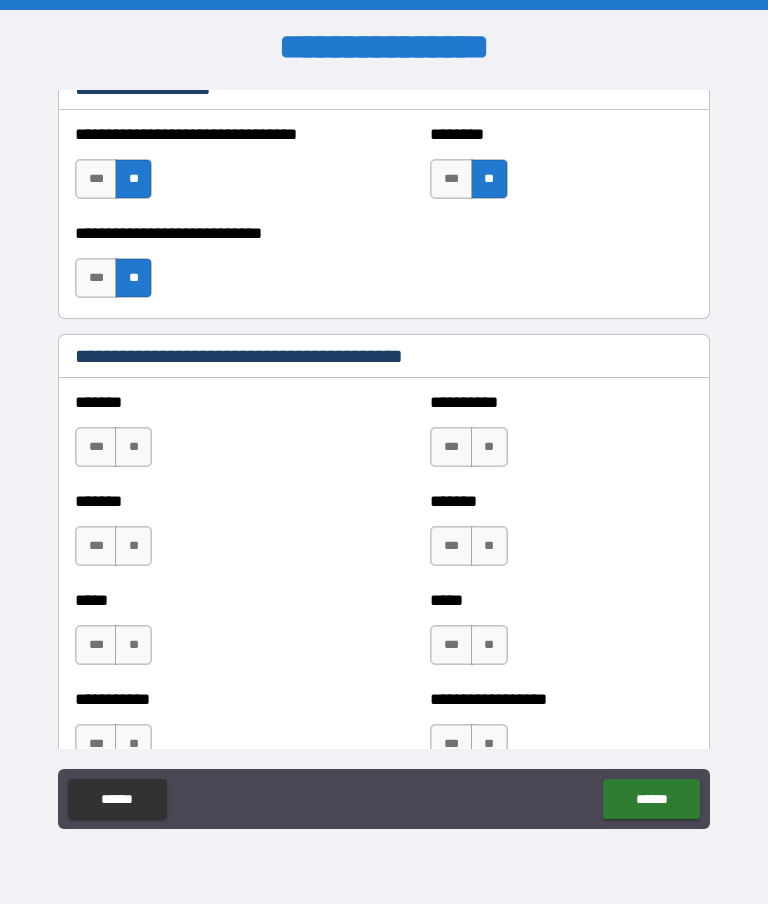 click on "**" at bounding box center [133, 447] 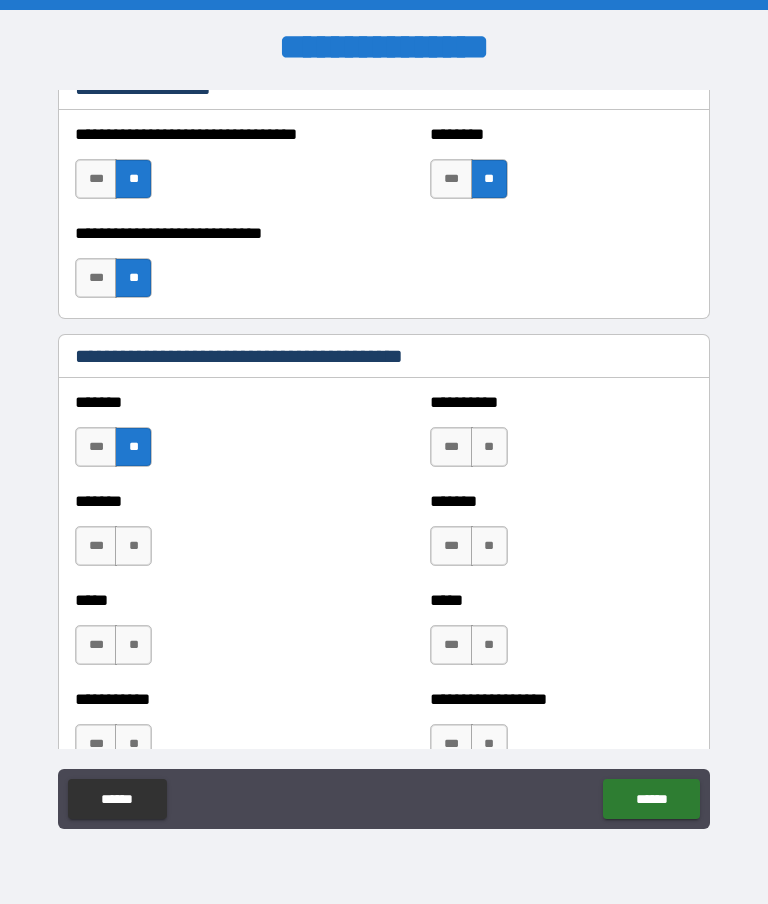 click on "**" at bounding box center (133, 546) 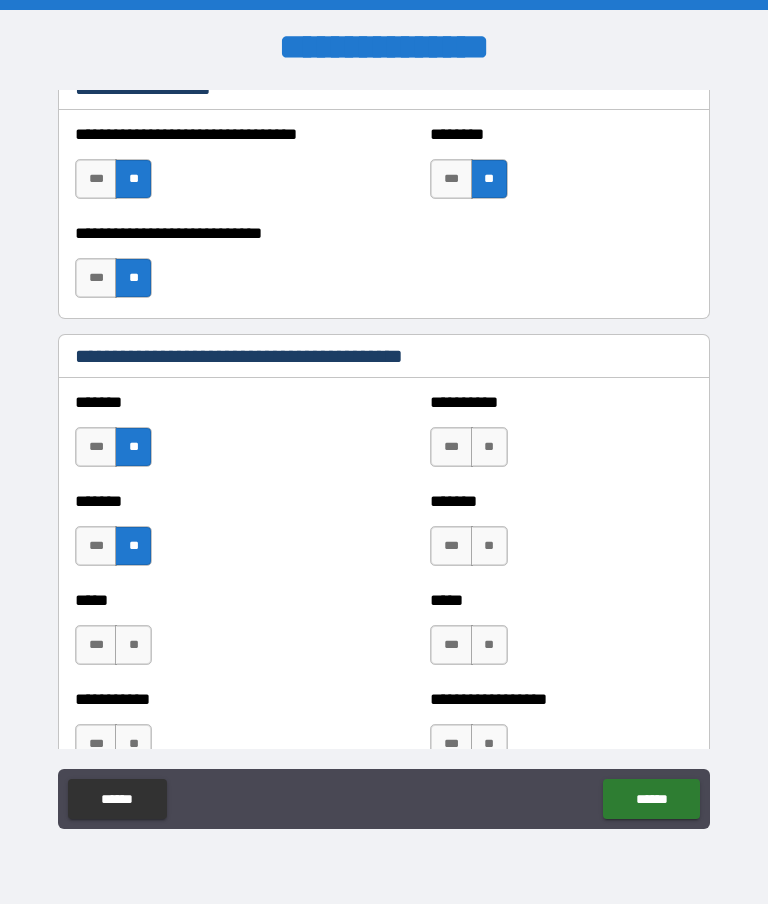 click on "**" at bounding box center (133, 645) 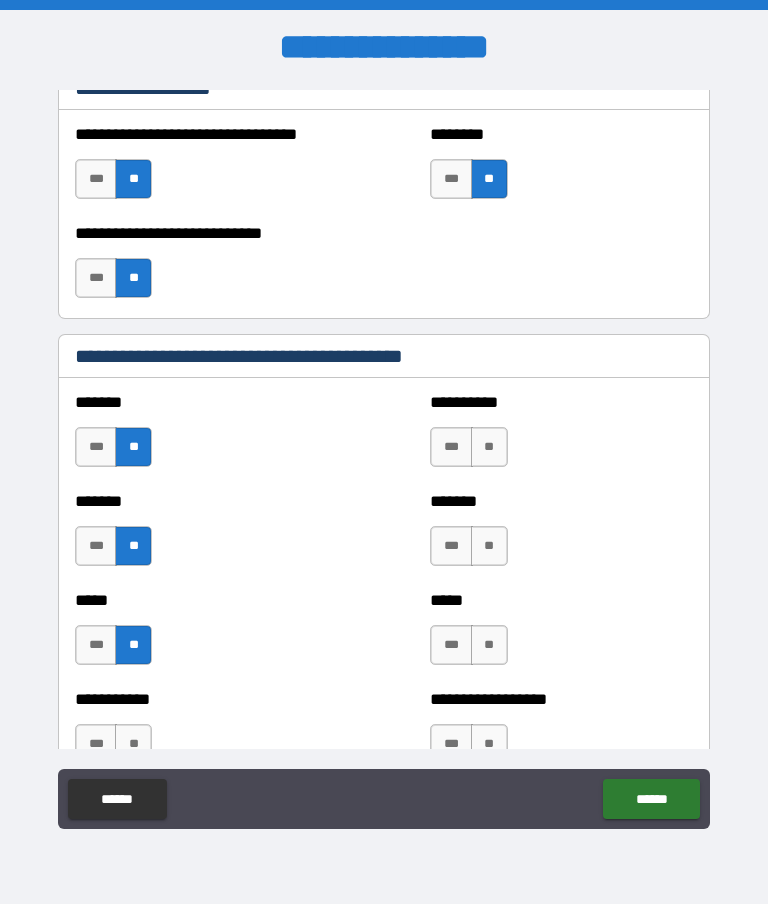 click on "**" at bounding box center [489, 447] 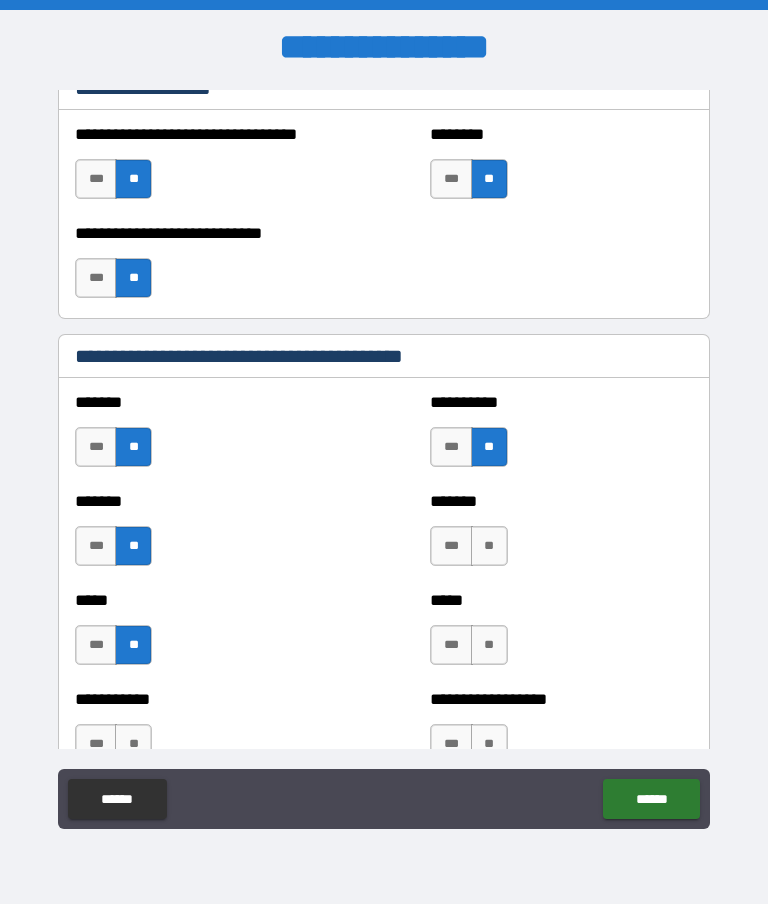 click on "**" at bounding box center [489, 546] 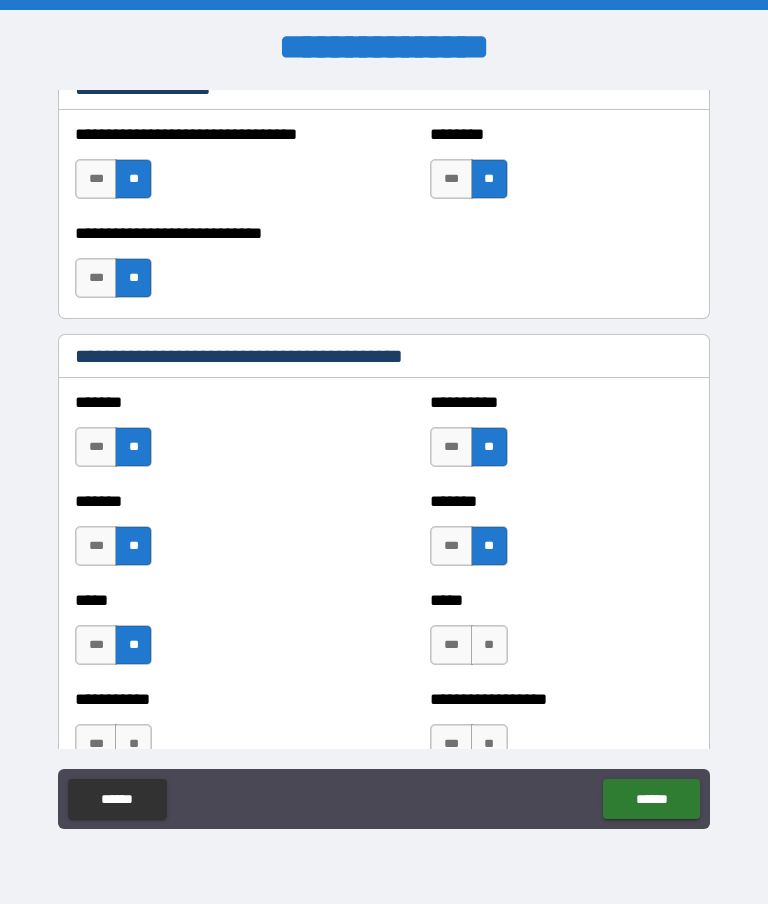 click on "**" at bounding box center [489, 645] 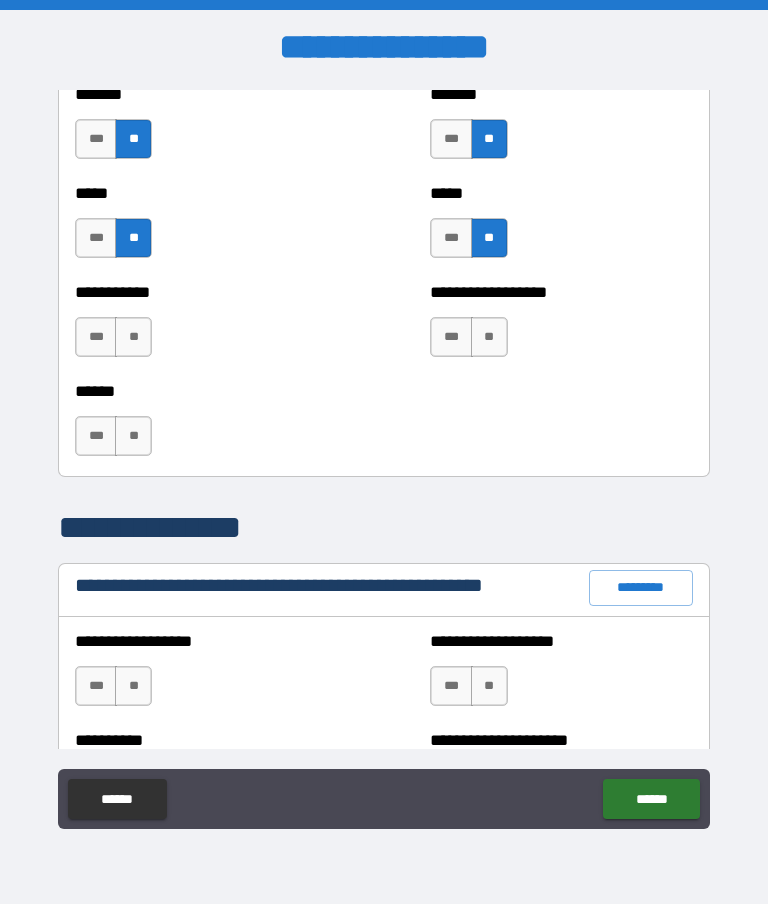 scroll, scrollTop: 1933, scrollLeft: 0, axis: vertical 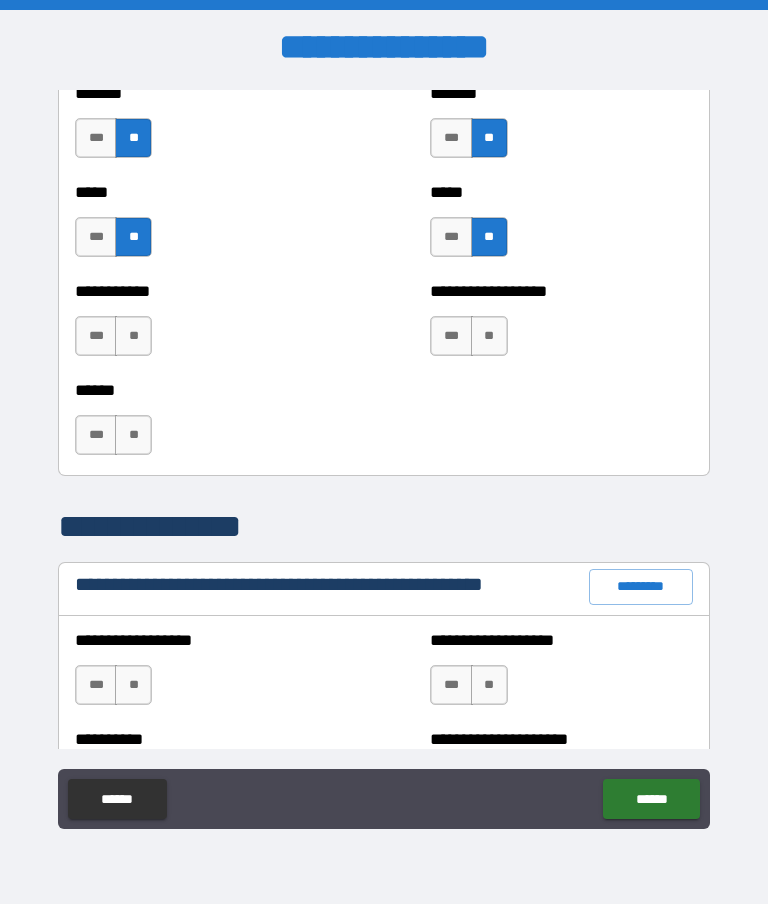 click on "**" at bounding box center [133, 336] 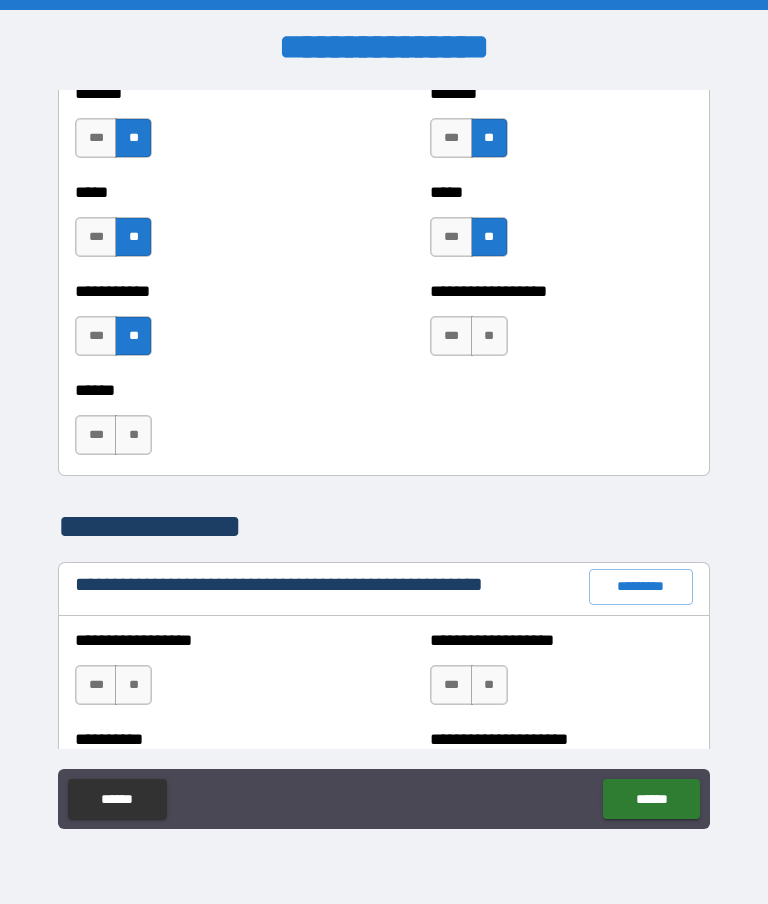 click on "**" at bounding box center [489, 336] 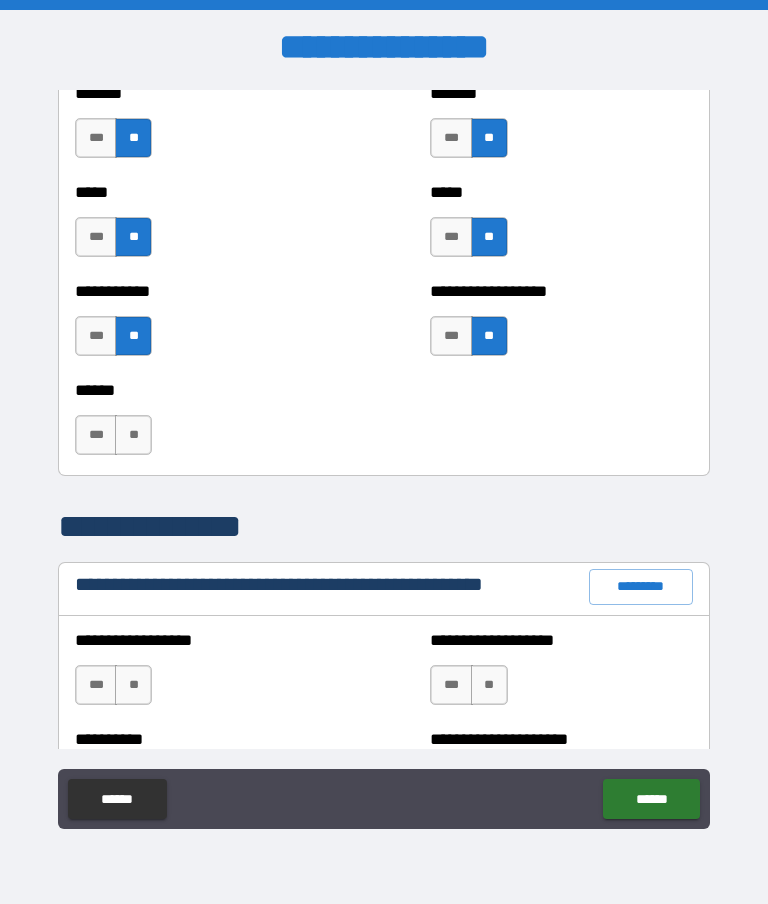 click on "**" at bounding box center (133, 435) 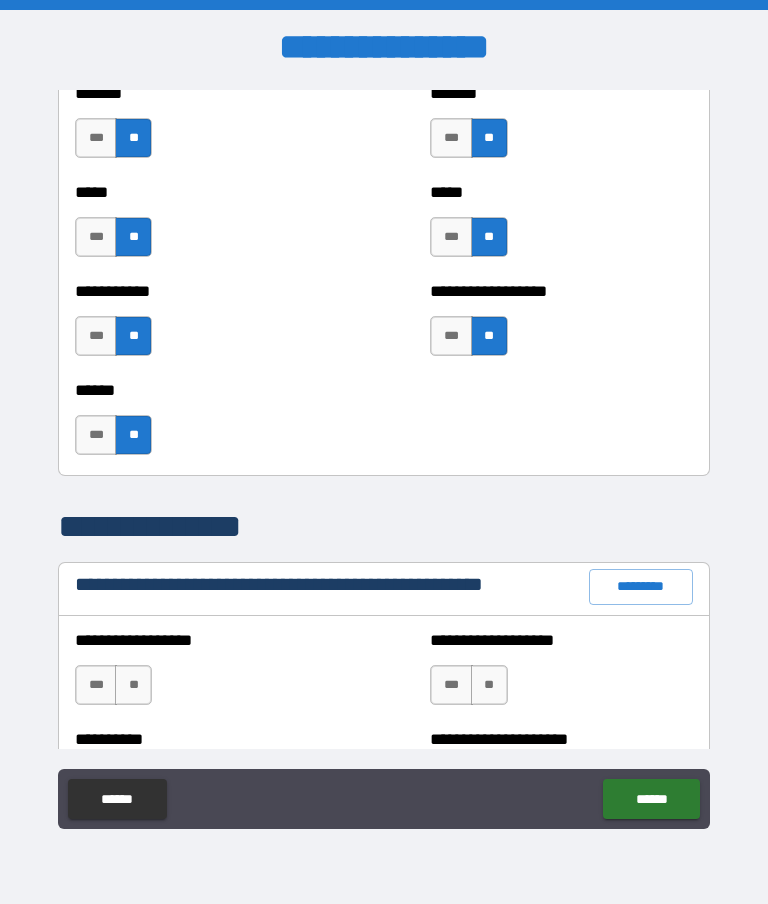 click on "**" at bounding box center [133, 685] 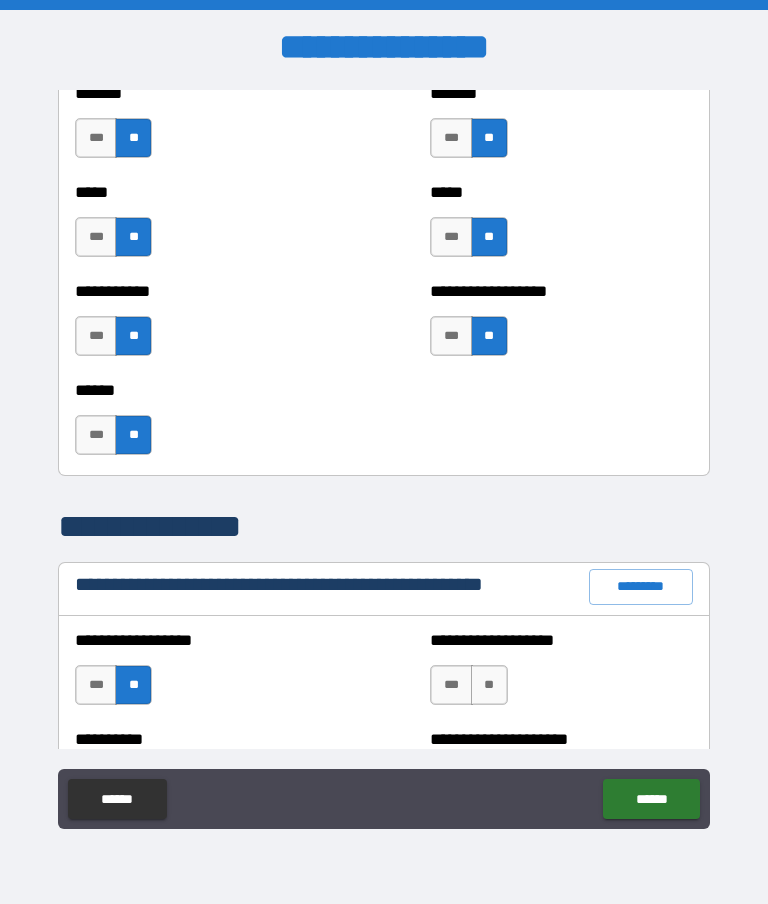 click on "**" at bounding box center [489, 685] 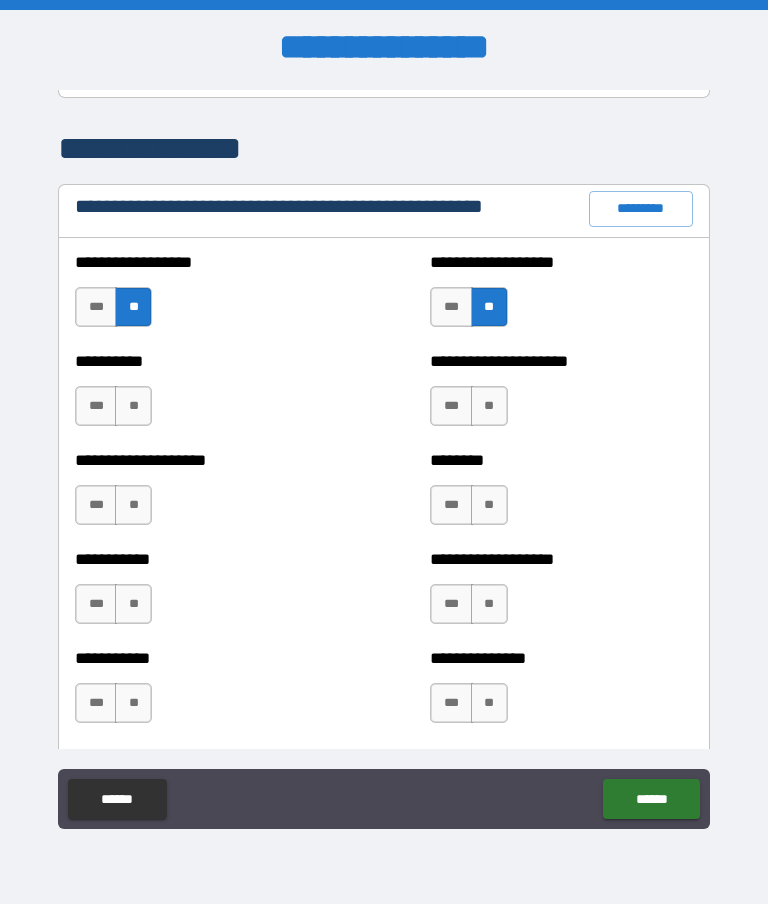 scroll, scrollTop: 2316, scrollLeft: 0, axis: vertical 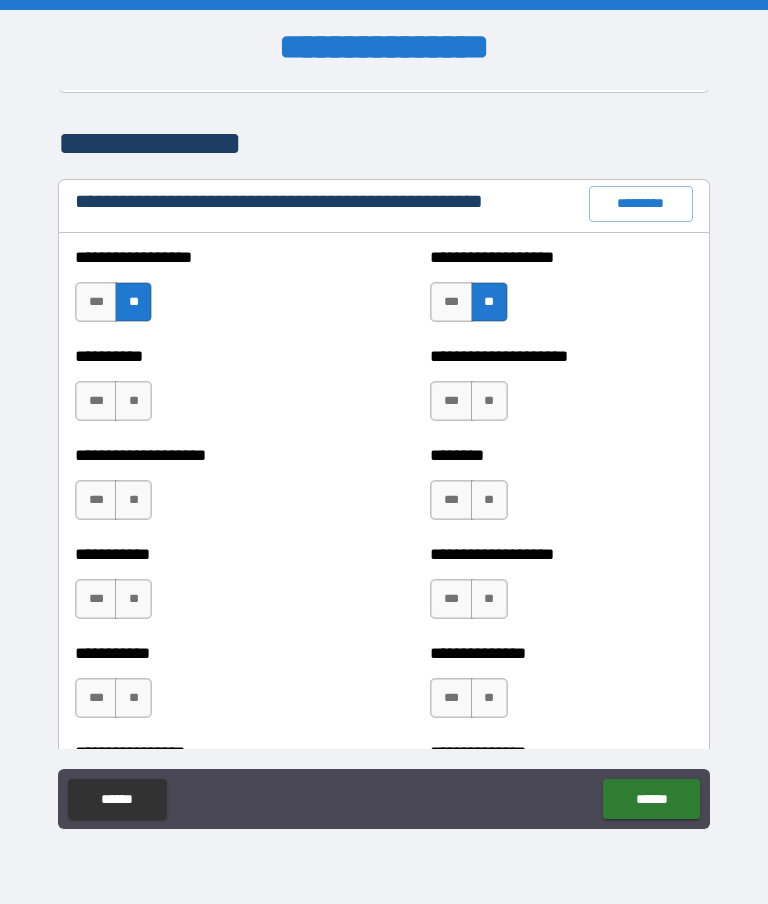 click on "**" at bounding box center (133, 401) 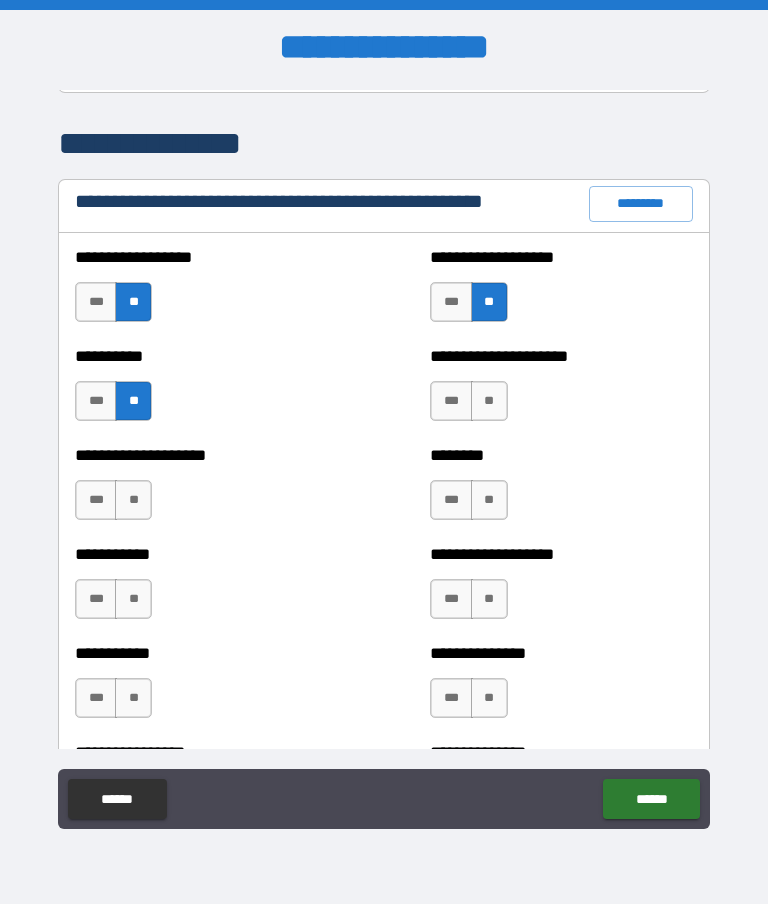 click on "**" at bounding box center [133, 500] 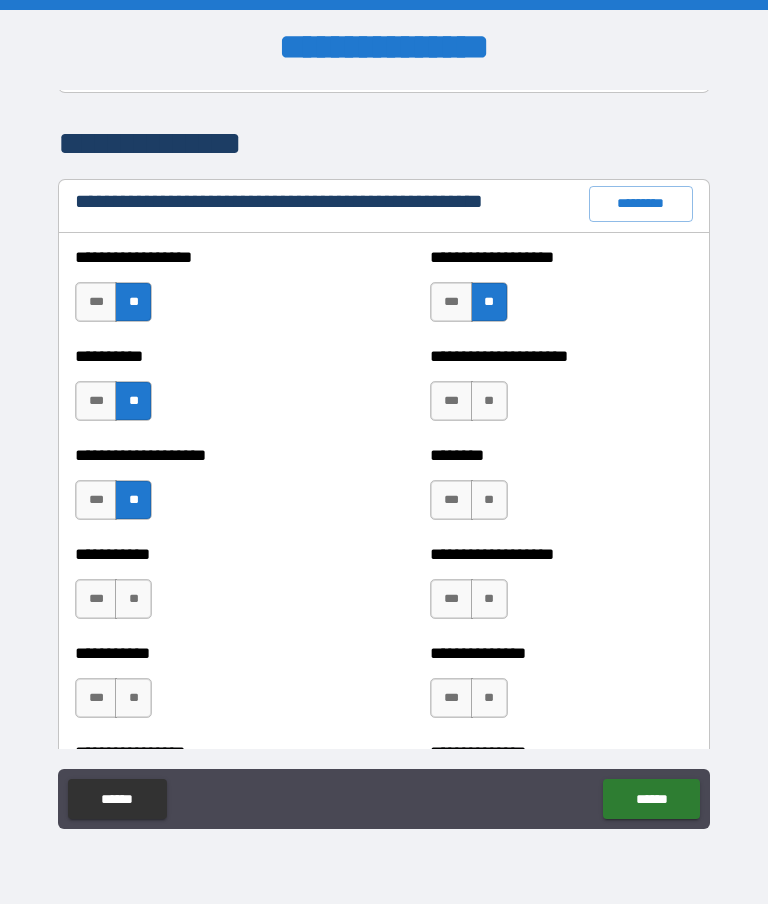 click on "**" at bounding box center (133, 599) 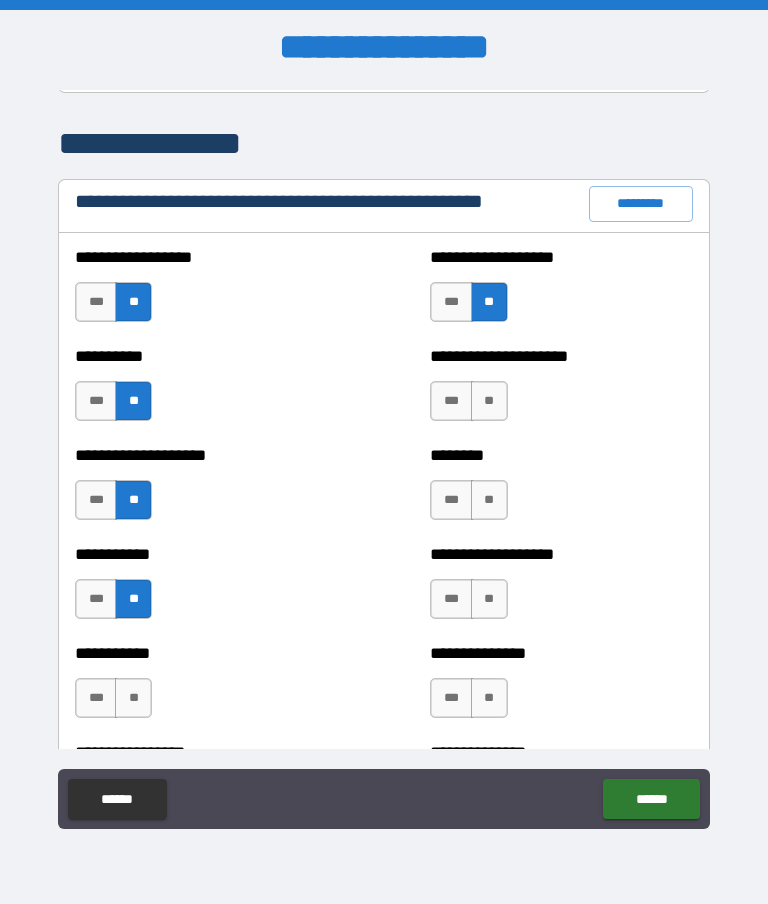 click on "**" at bounding box center (133, 698) 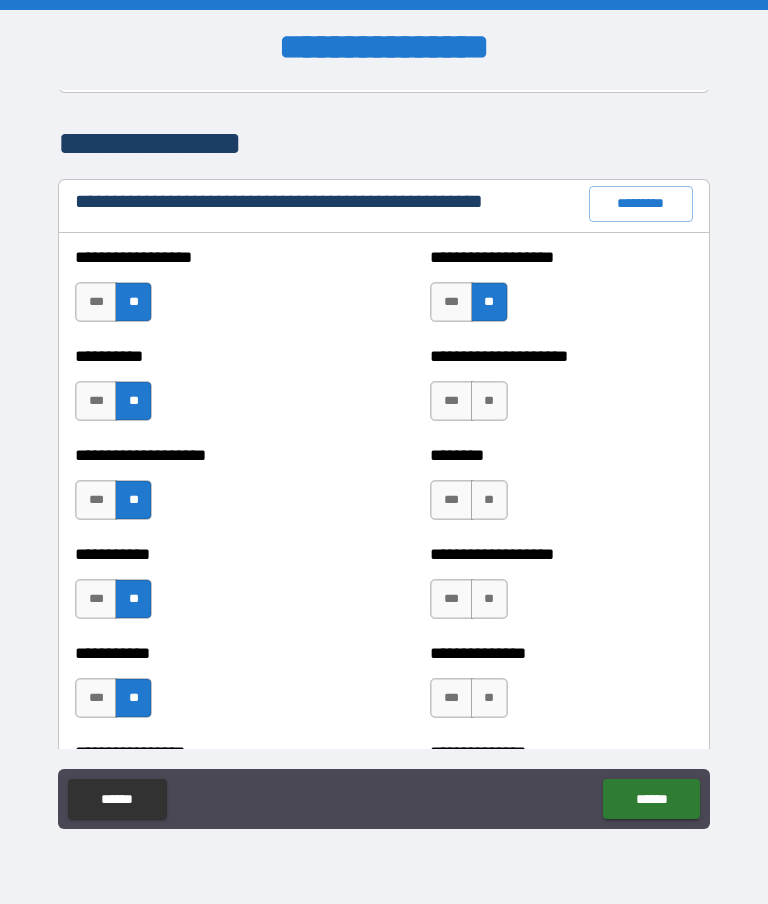 click on "**" at bounding box center (489, 698) 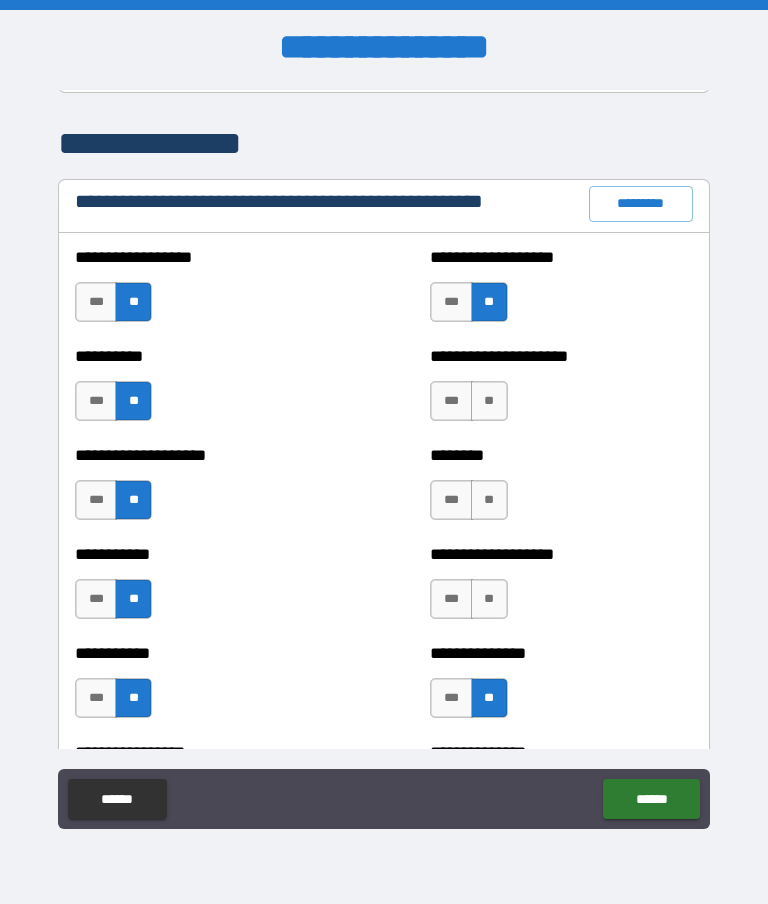 click on "**" at bounding box center [489, 599] 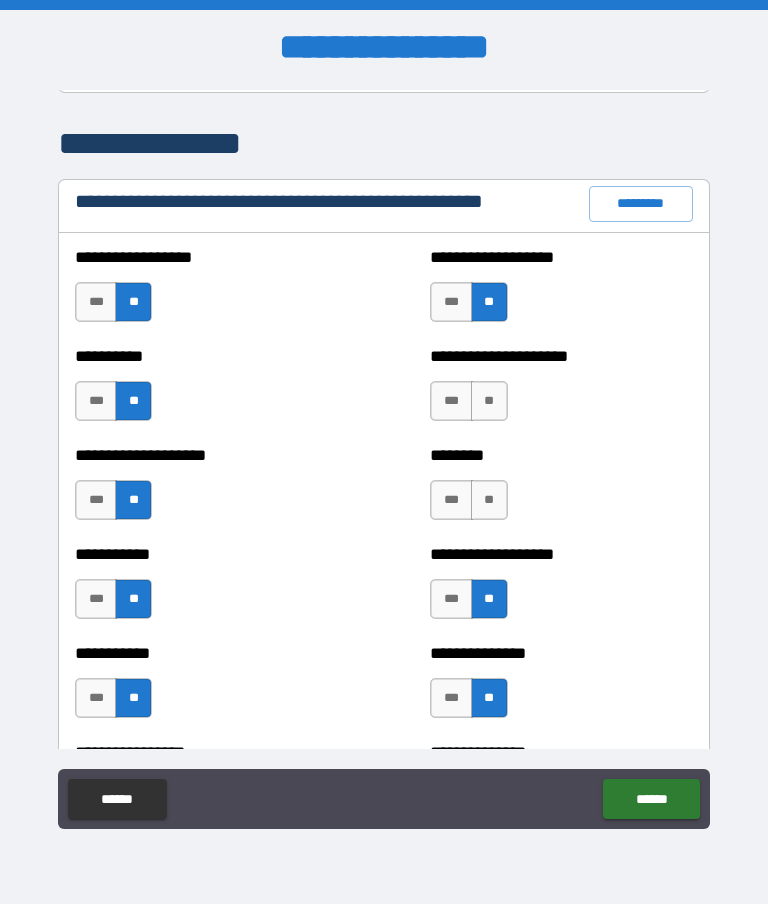 click on "**" at bounding box center (489, 500) 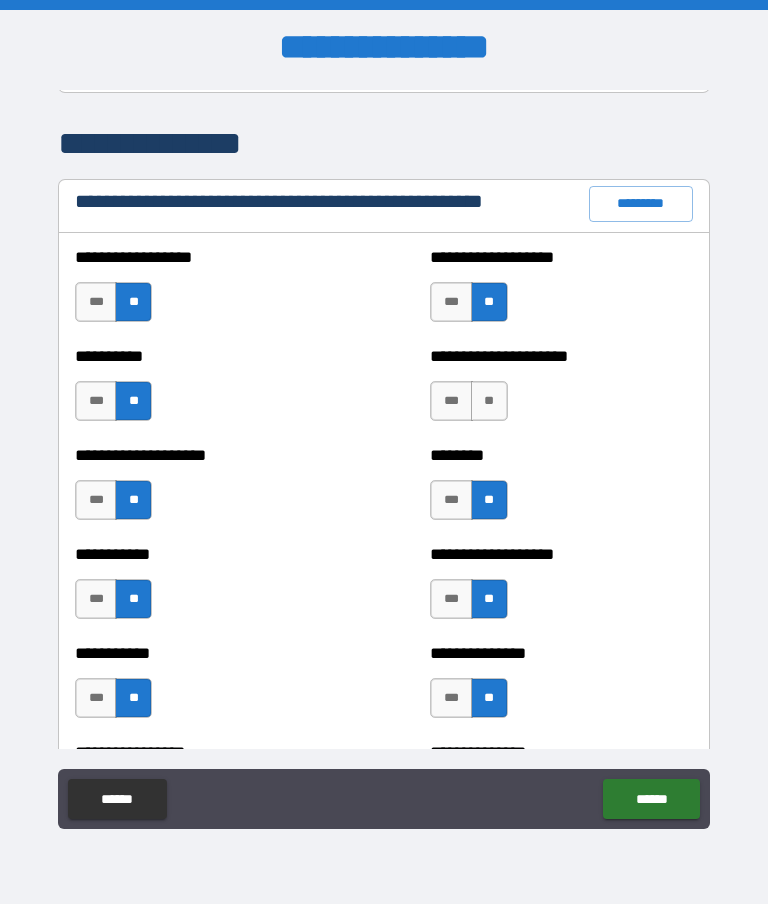 click on "**" at bounding box center [489, 401] 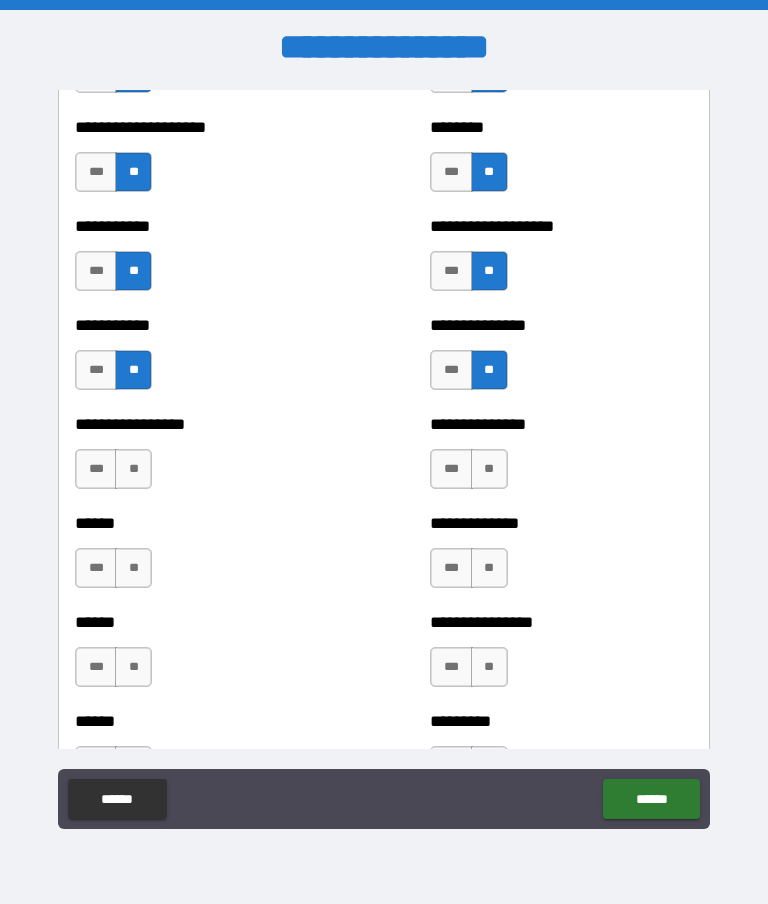 scroll, scrollTop: 2653, scrollLeft: 0, axis: vertical 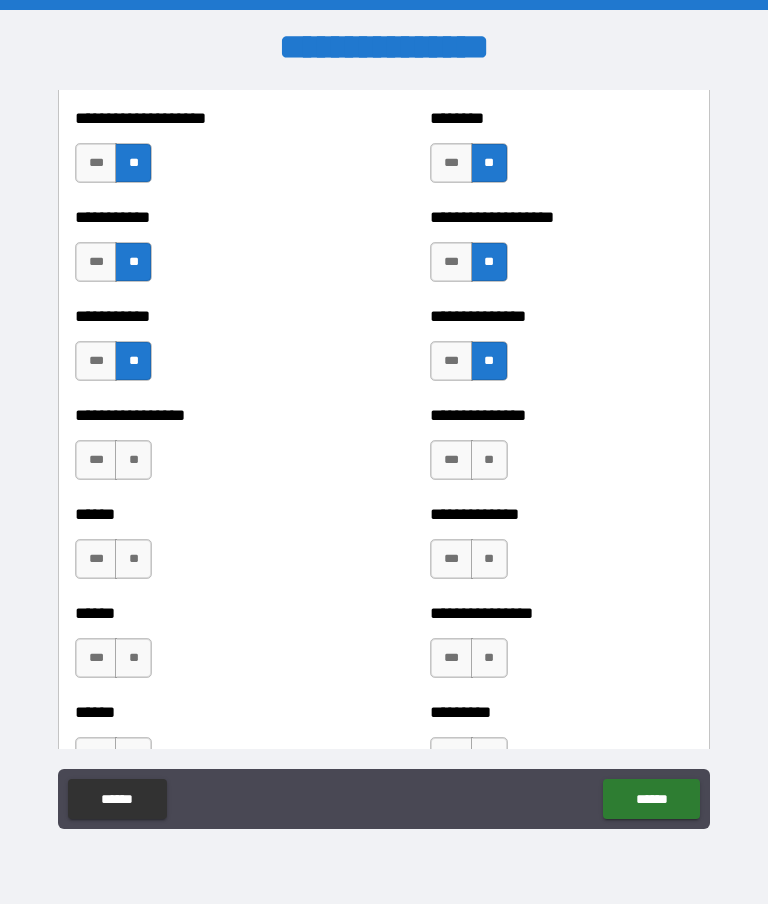 click on "**" at bounding box center [133, 460] 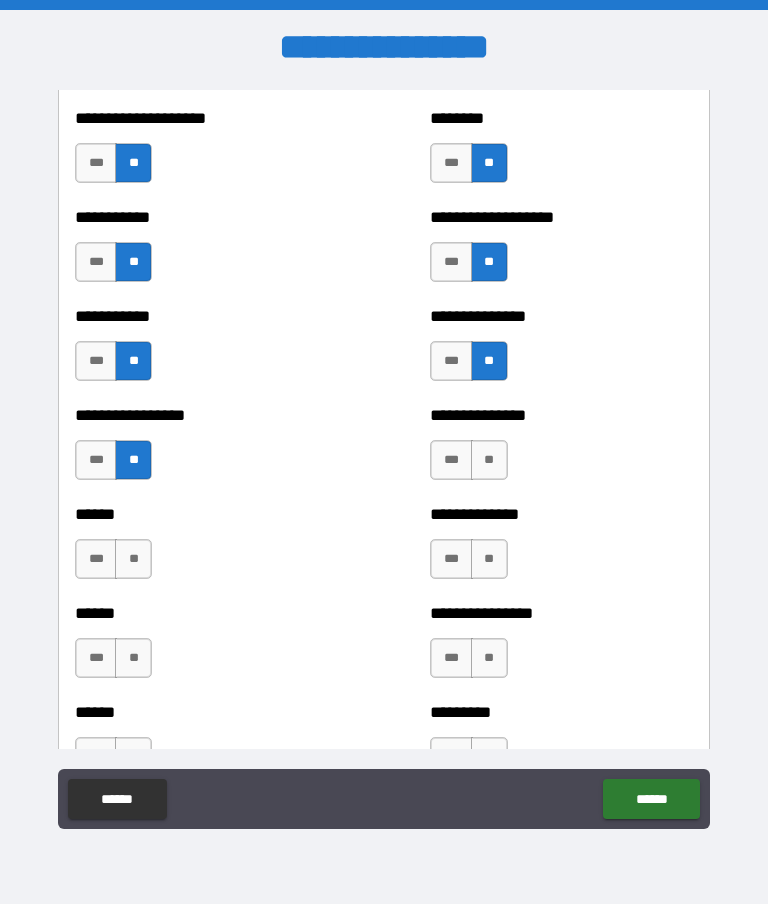 click on "**" at bounding box center [133, 559] 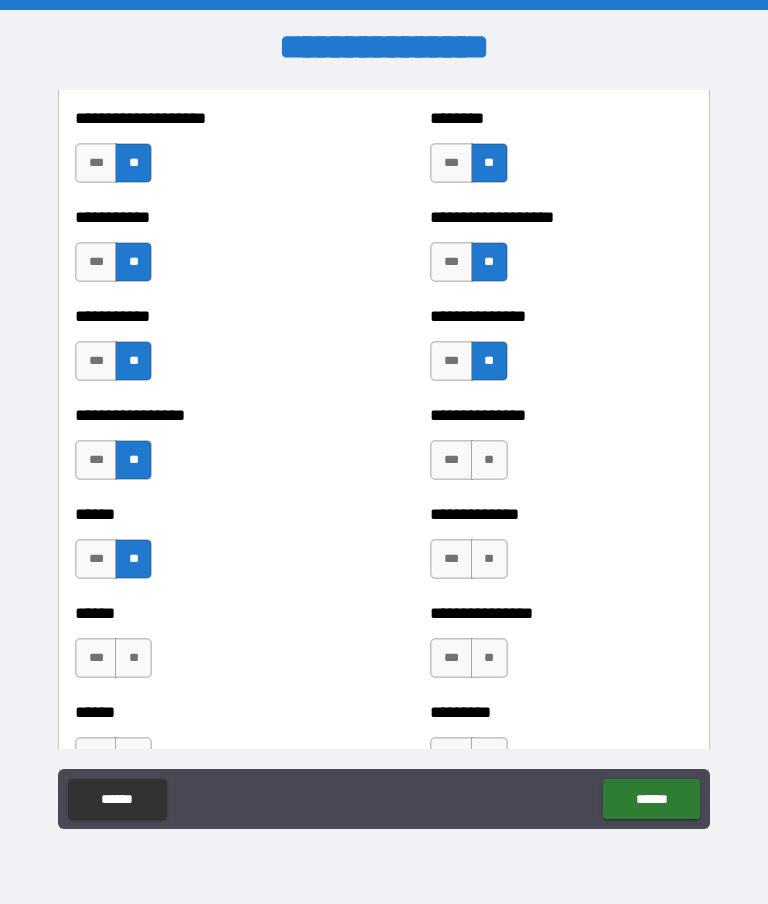 click on "**" at bounding box center (133, 658) 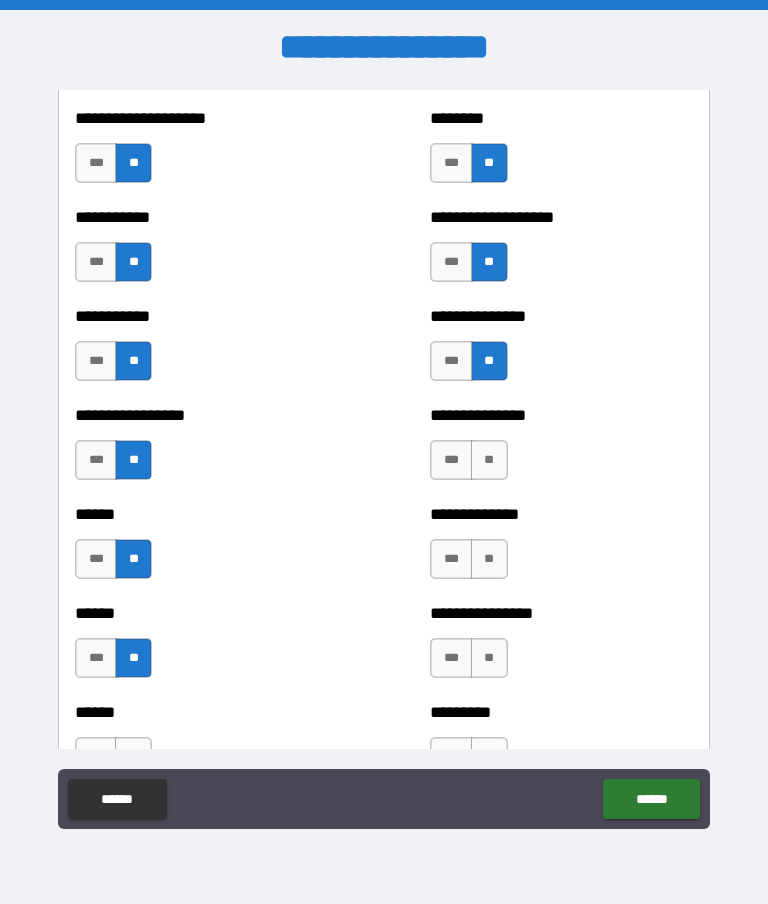click on "**" at bounding box center [489, 658] 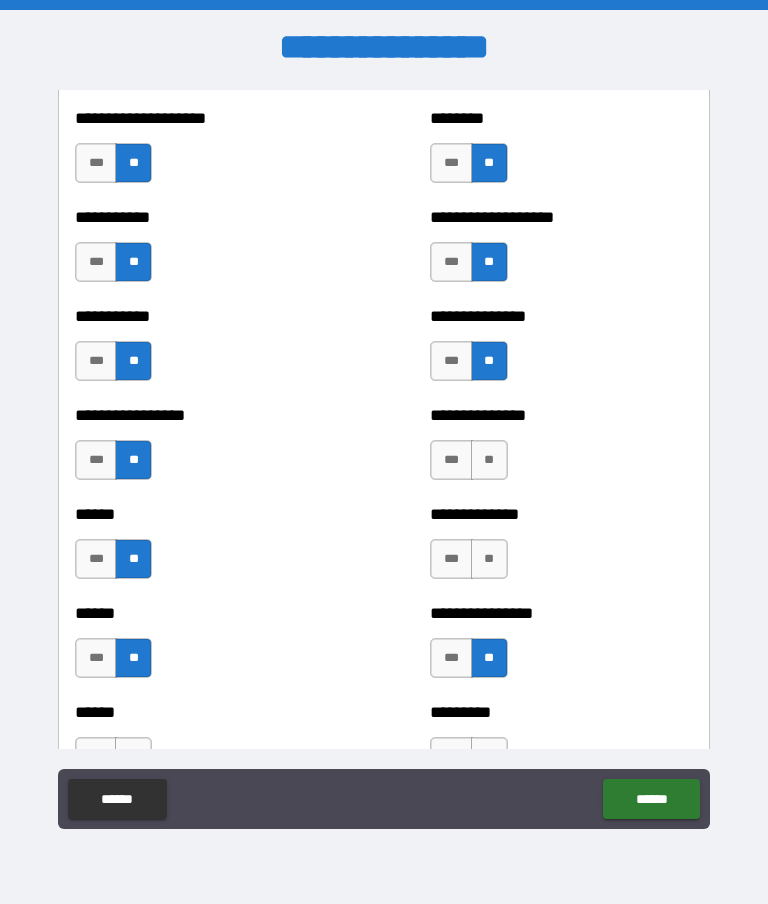 click on "**" at bounding box center [489, 559] 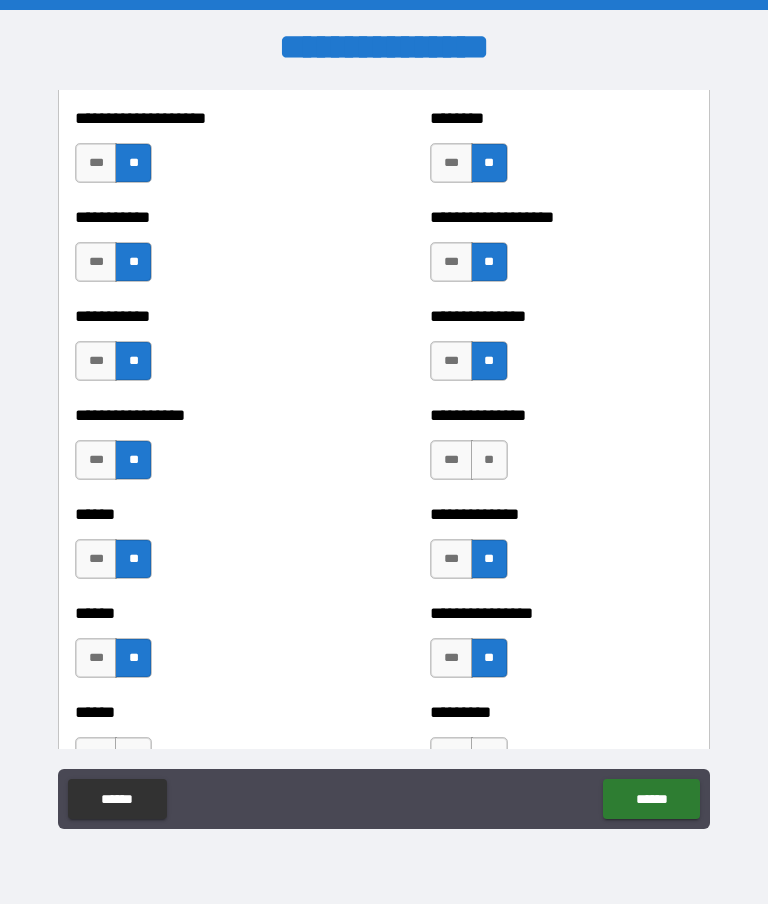 click on "**" at bounding box center (489, 460) 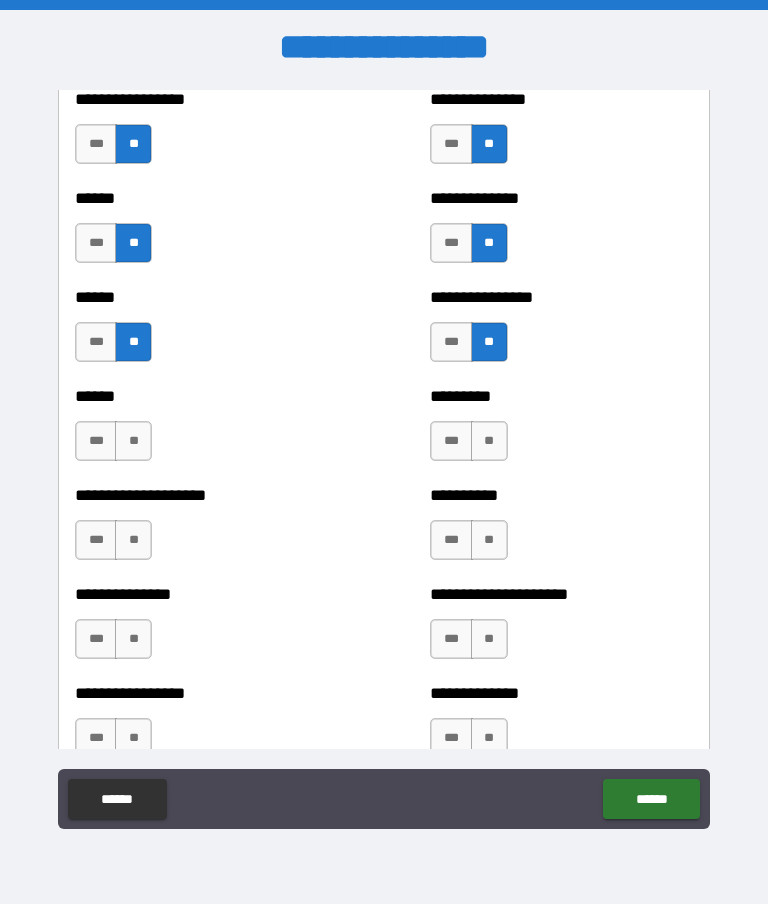 scroll, scrollTop: 3007, scrollLeft: 0, axis: vertical 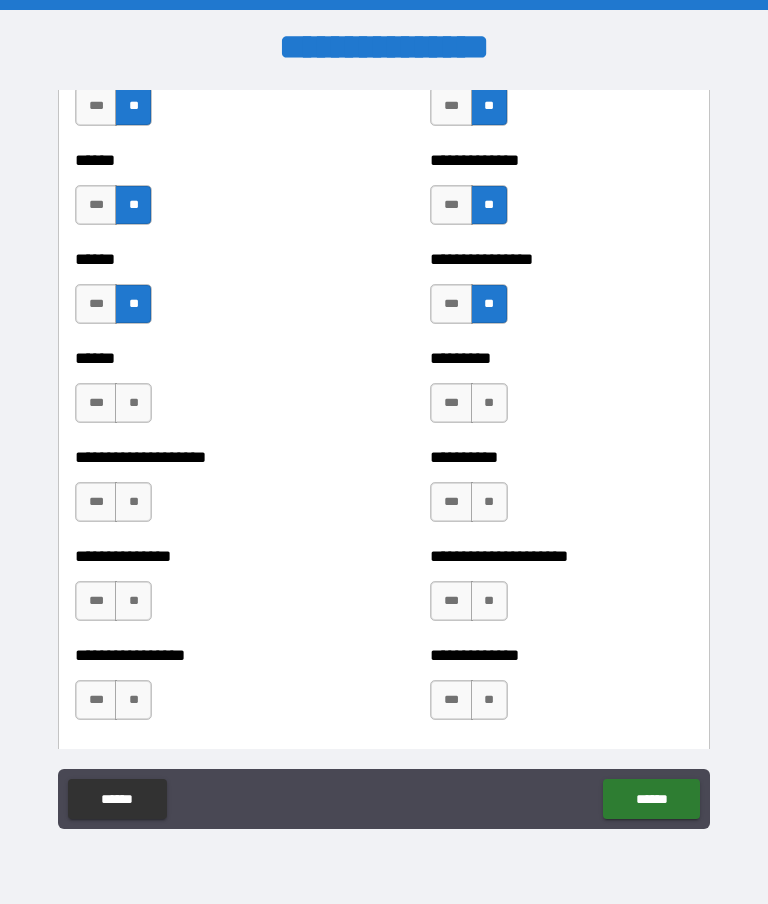 click on "**" at bounding box center (133, 403) 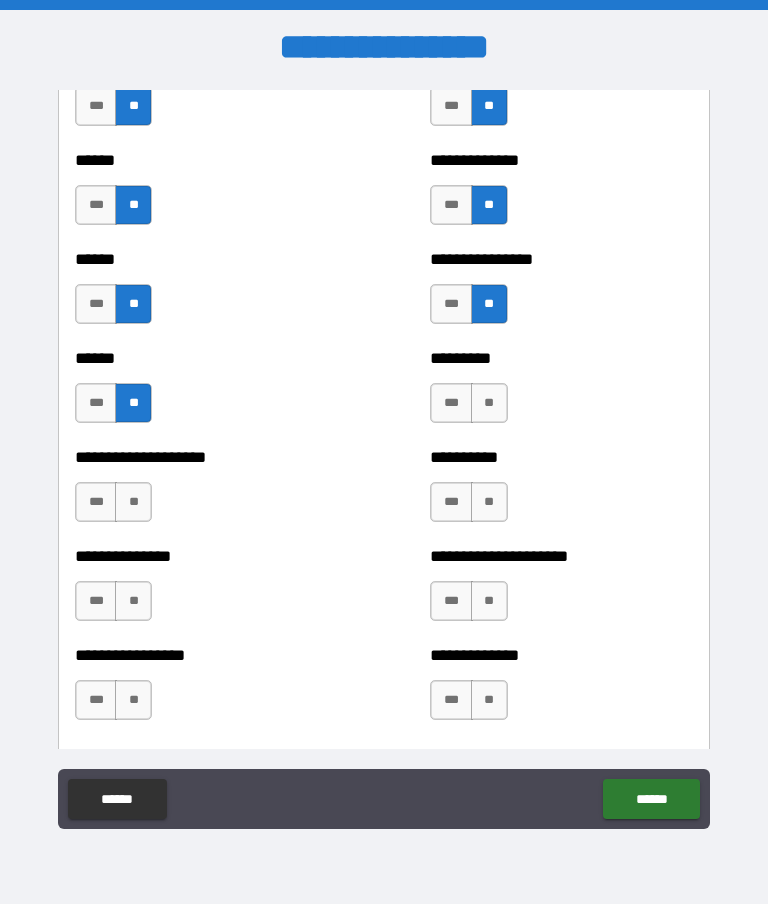 click on "**" at bounding box center (133, 502) 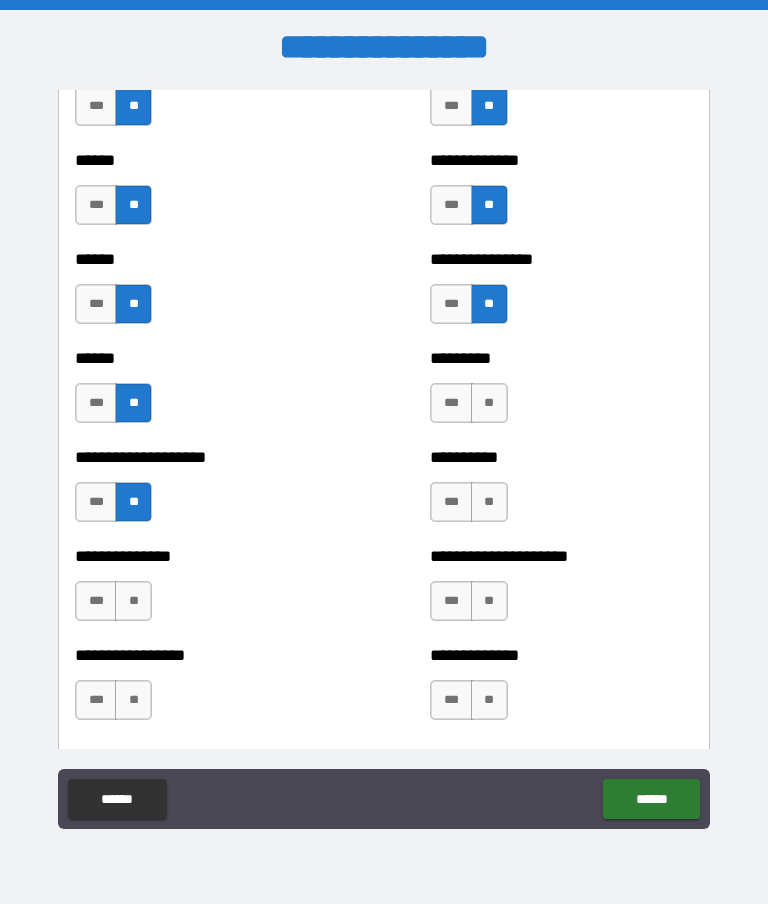 click on "**" at bounding box center (133, 601) 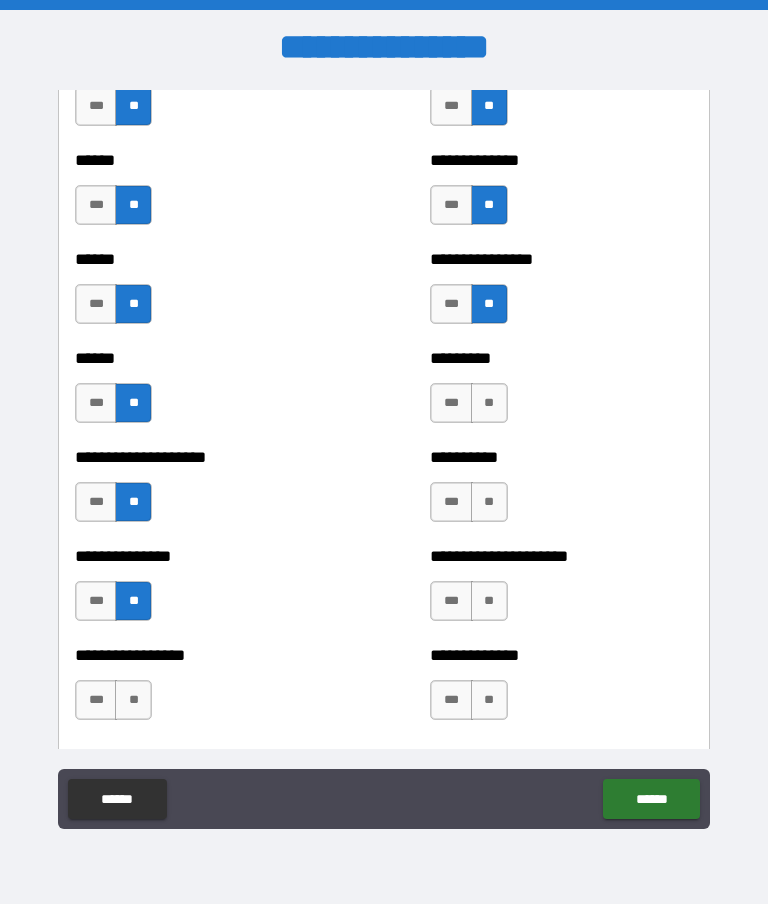 click on "**" at bounding box center (133, 700) 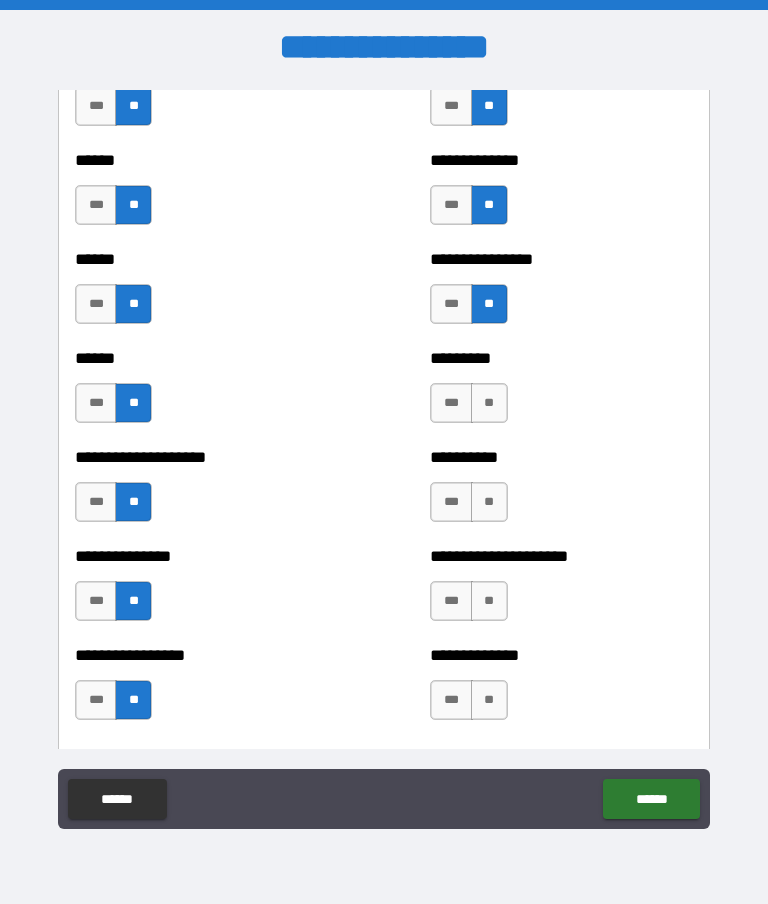 click on "**" at bounding box center (489, 700) 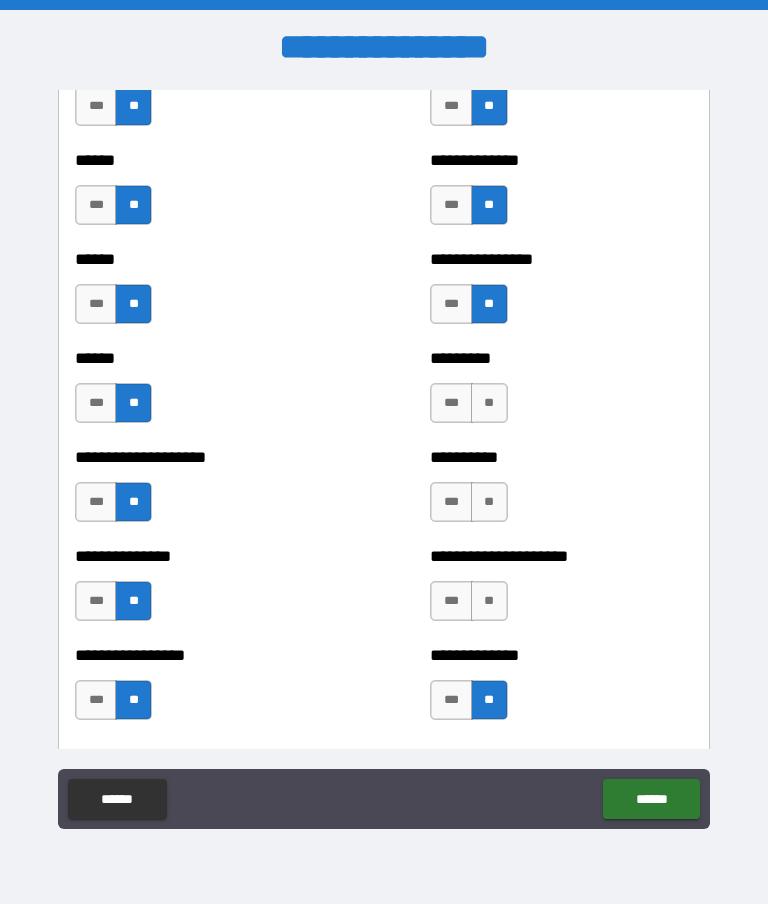 click on "**" at bounding box center (489, 601) 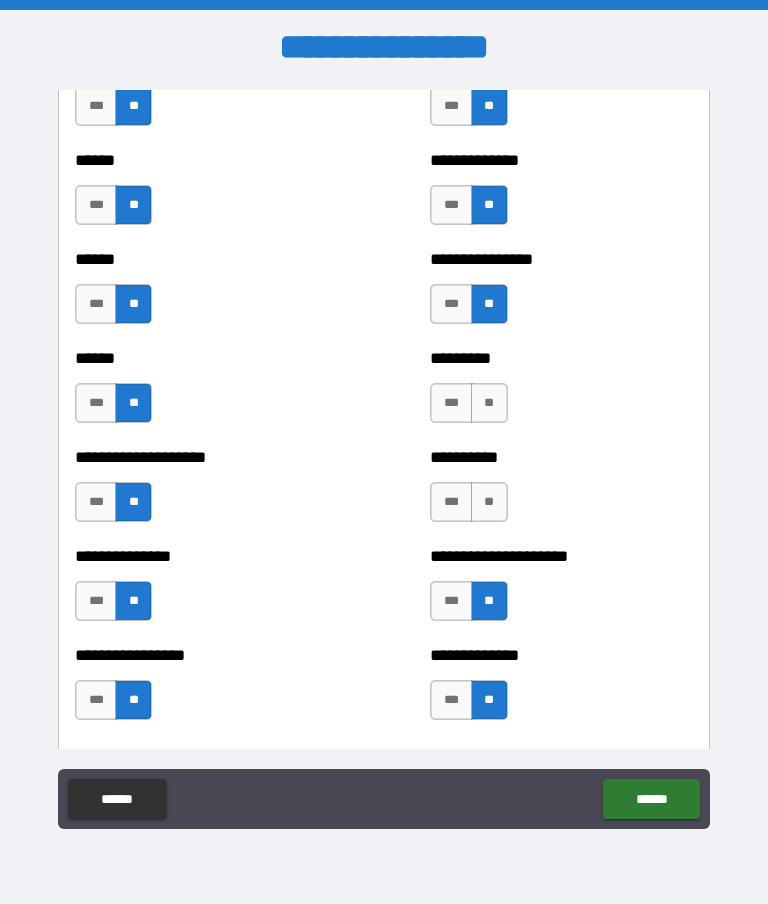 click on "**" at bounding box center [489, 502] 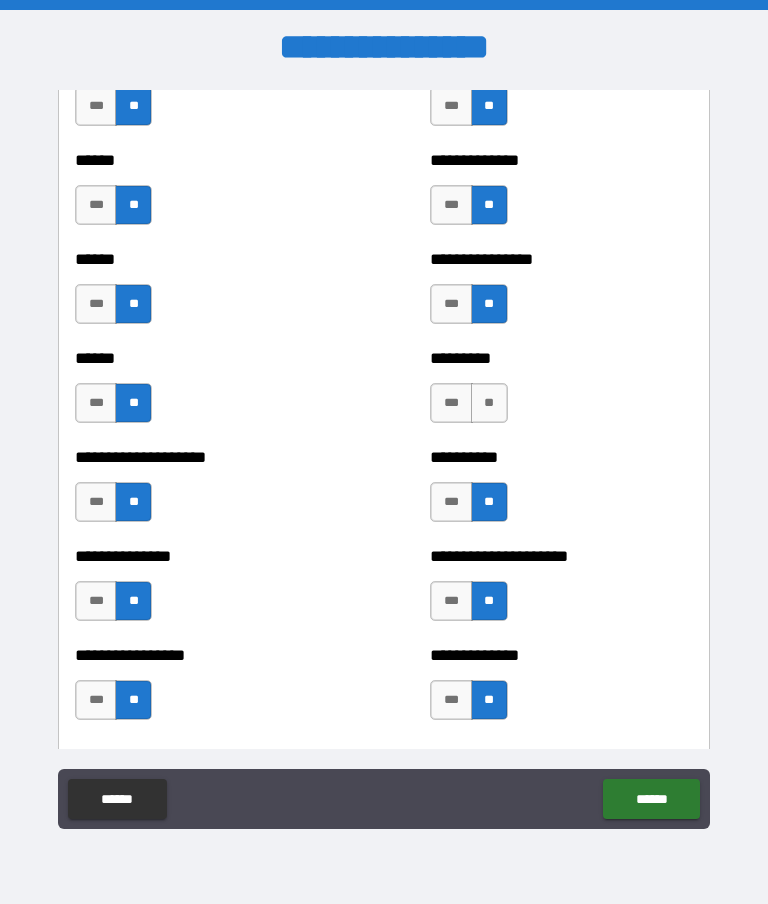 click on "**" at bounding box center [489, 403] 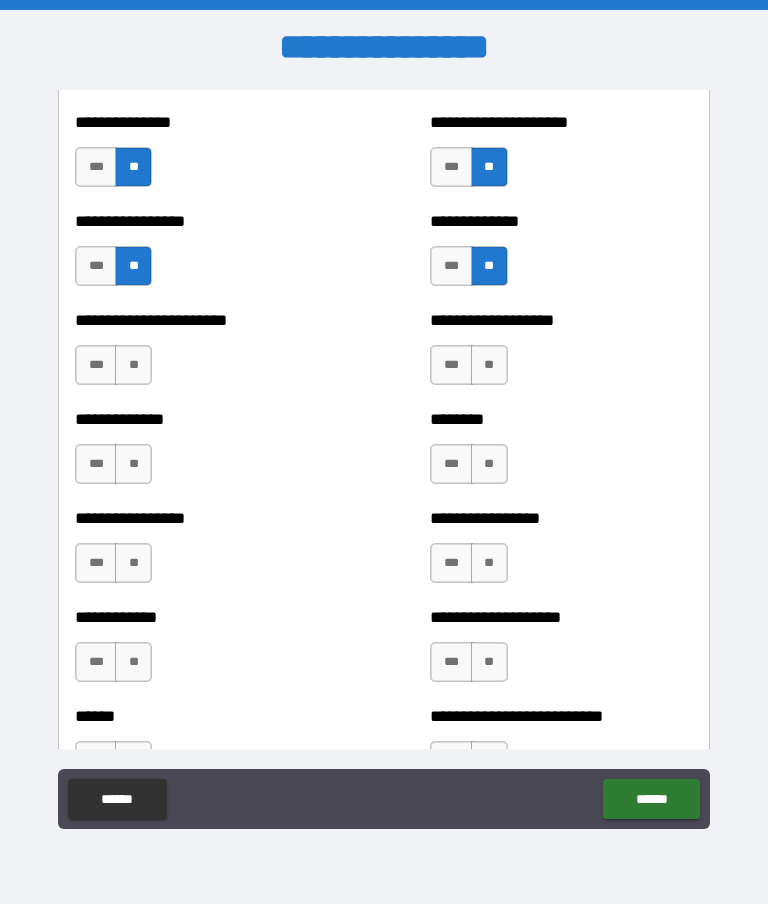 scroll, scrollTop: 3445, scrollLeft: 0, axis: vertical 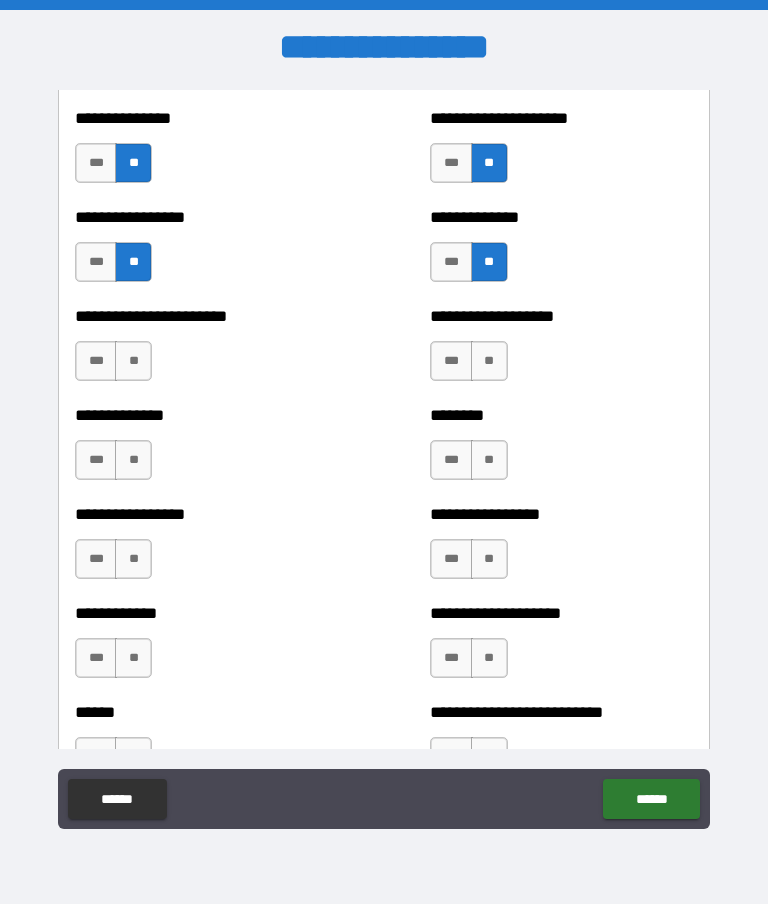 click on "**" at bounding box center [133, 361] 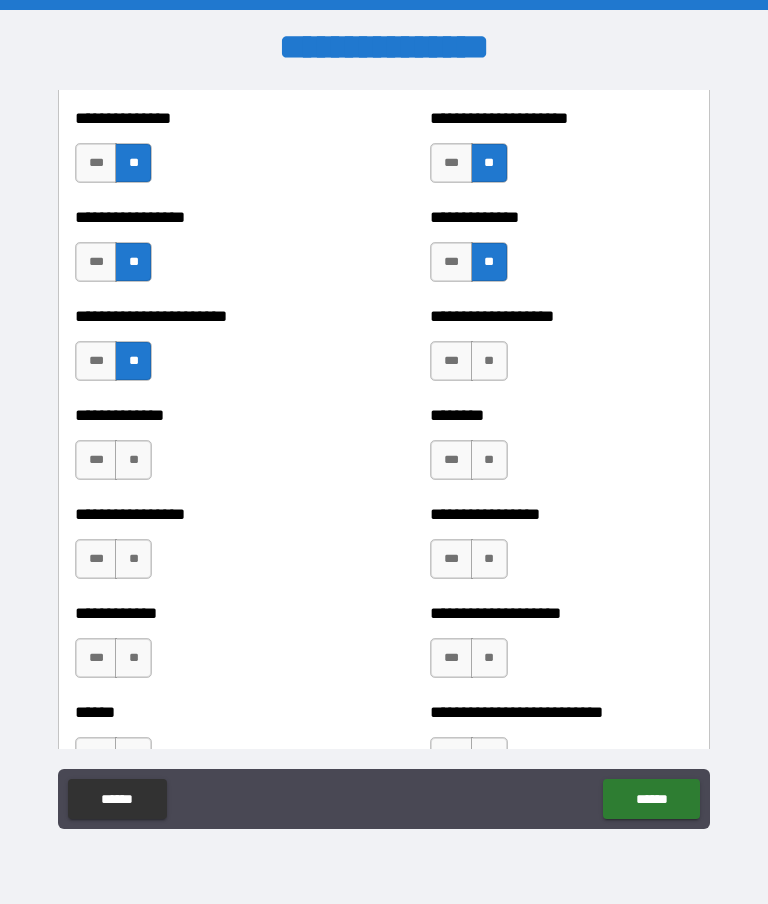 click on "**" at bounding box center [133, 460] 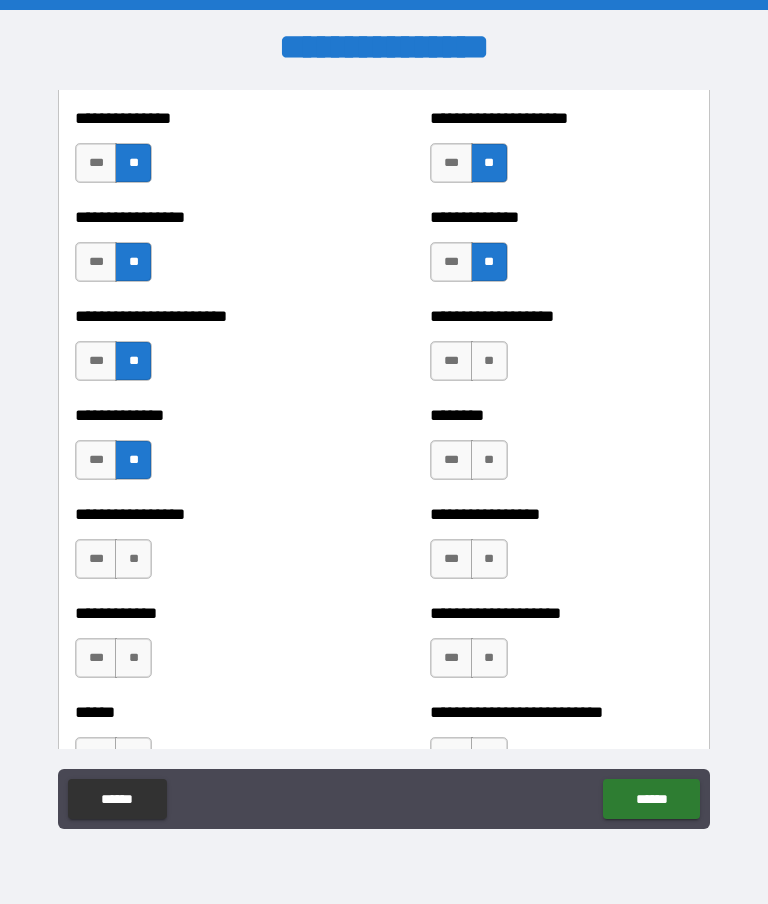 click on "**" at bounding box center (133, 559) 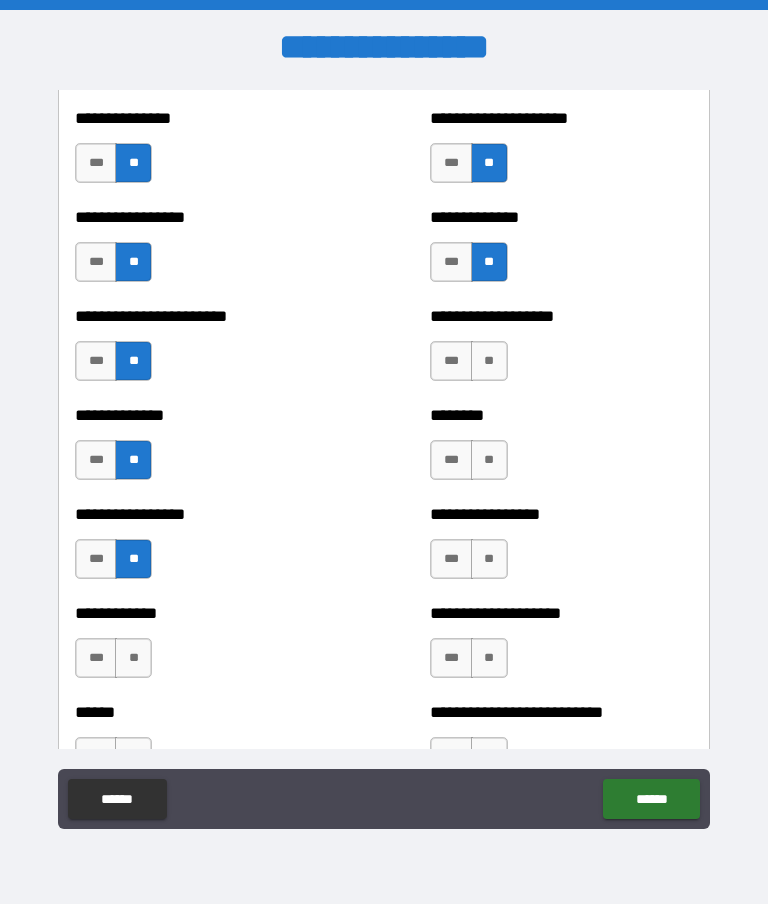 click on "**" at bounding box center (133, 658) 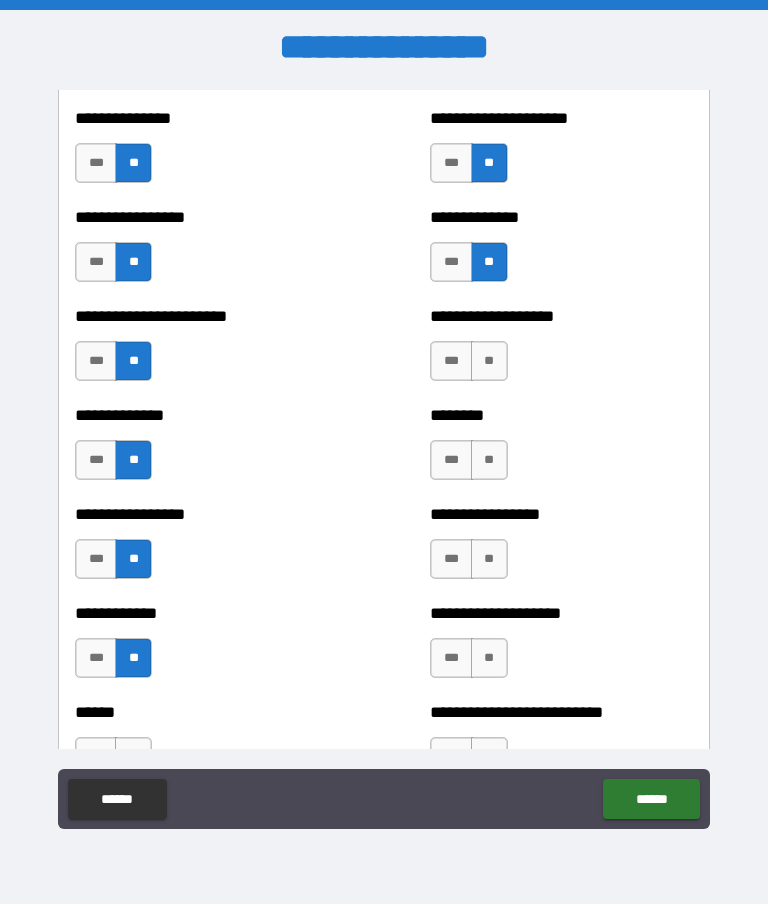 click on "**" at bounding box center [489, 658] 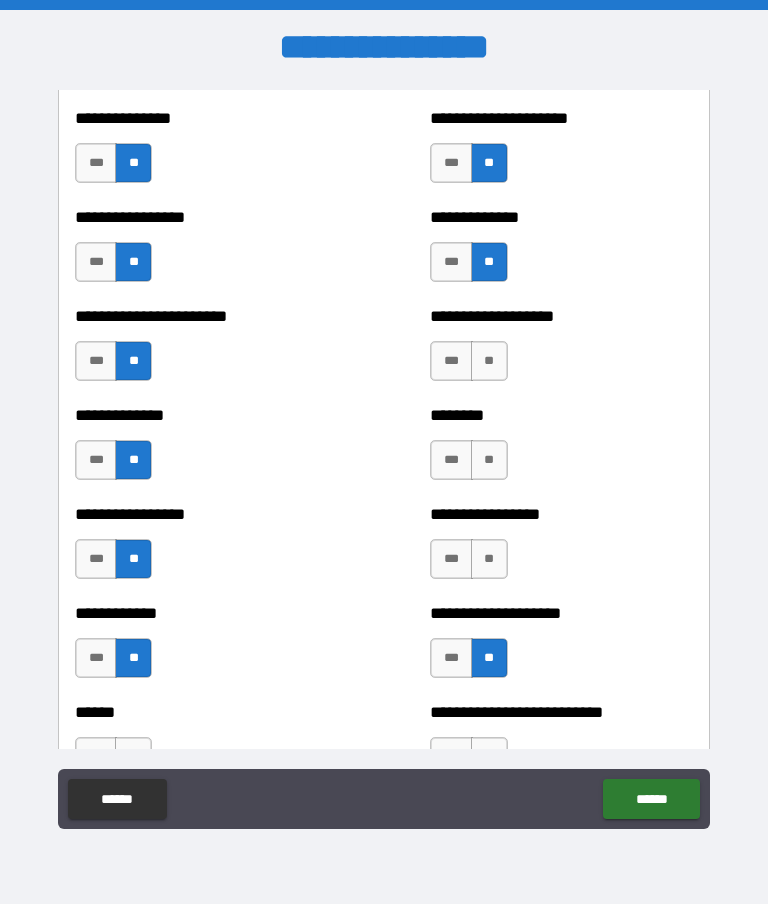 click on "**" at bounding box center (489, 559) 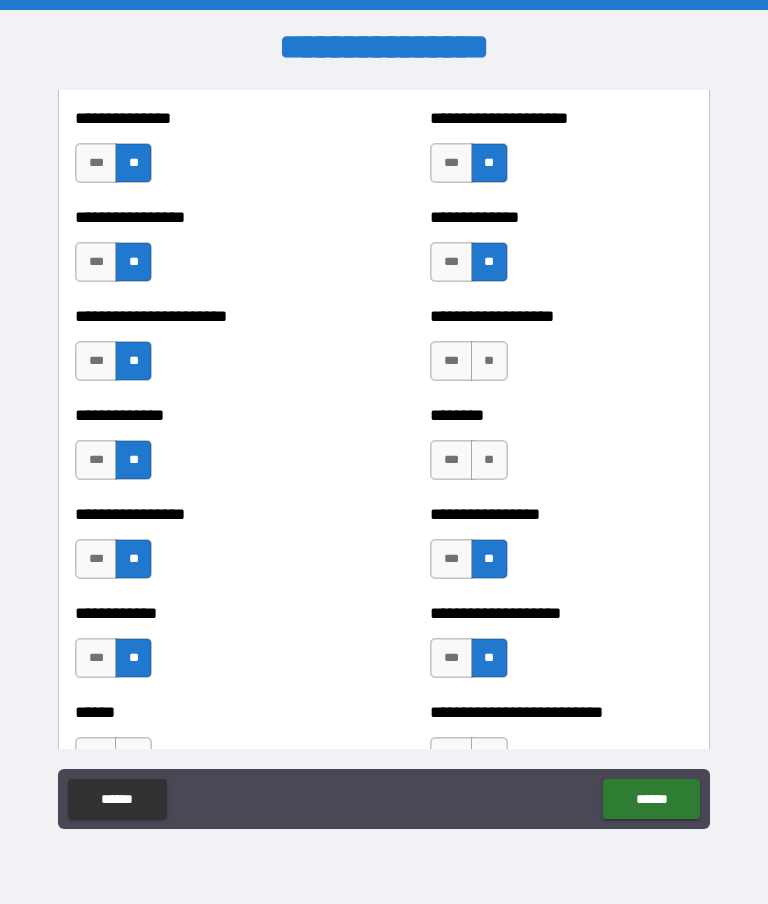 click on "**" at bounding box center [489, 460] 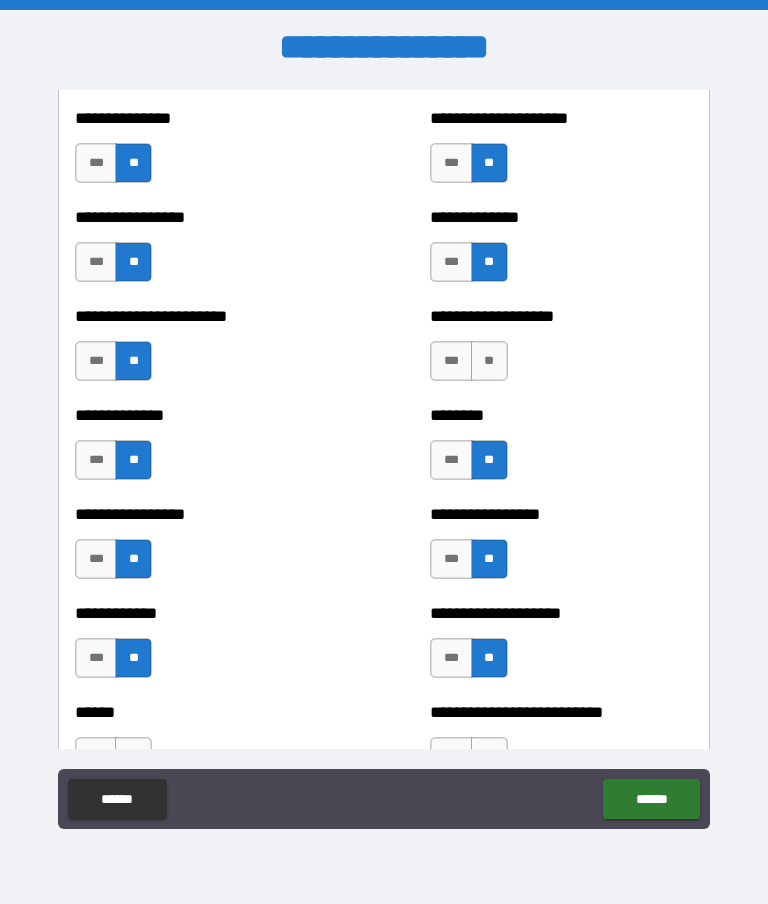 click on "**" at bounding box center [489, 361] 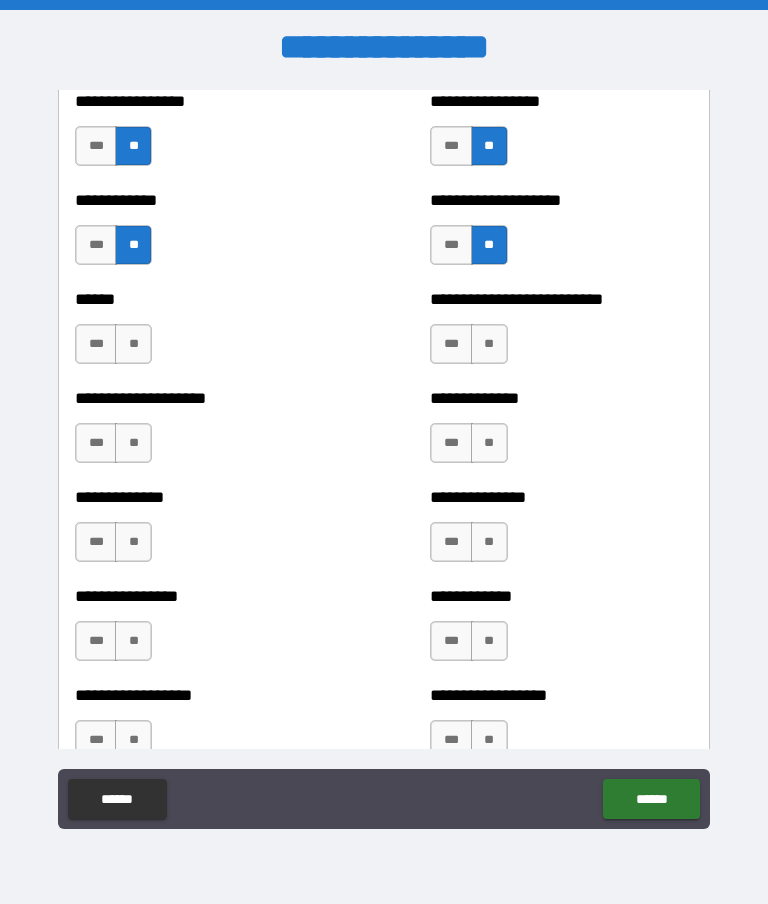 scroll, scrollTop: 3859, scrollLeft: 0, axis: vertical 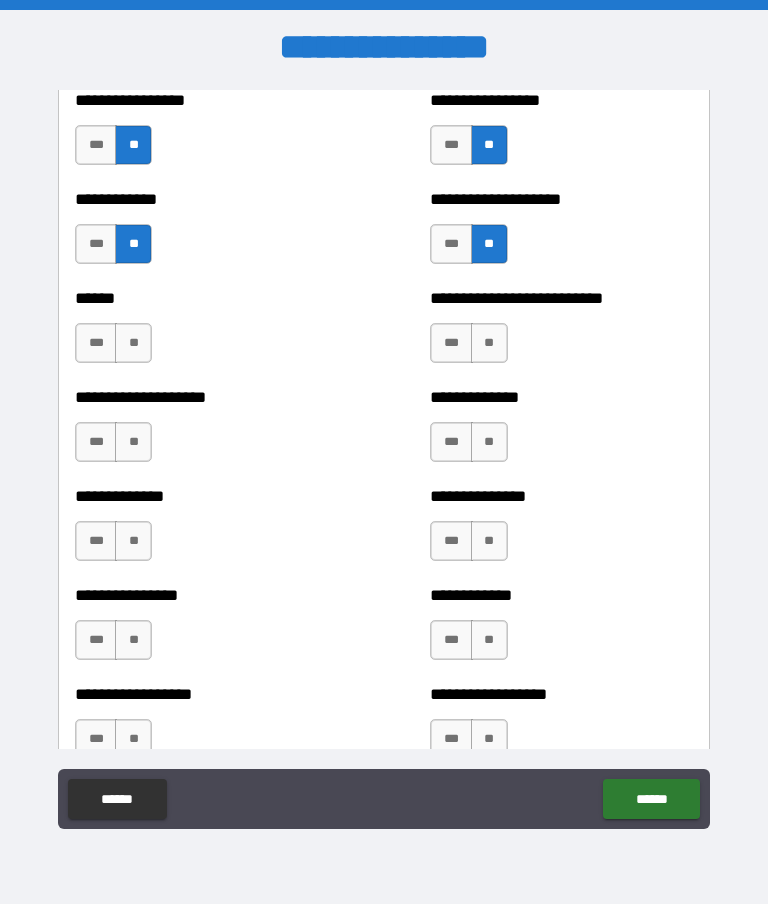 click on "**" at bounding box center (133, 343) 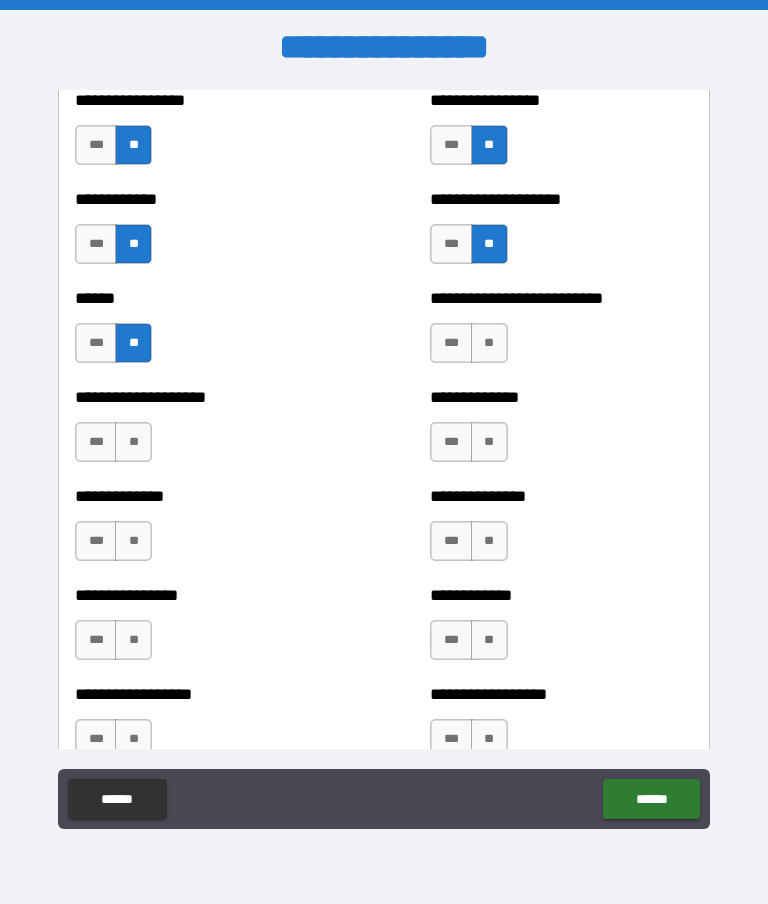 click on "**" at bounding box center (133, 442) 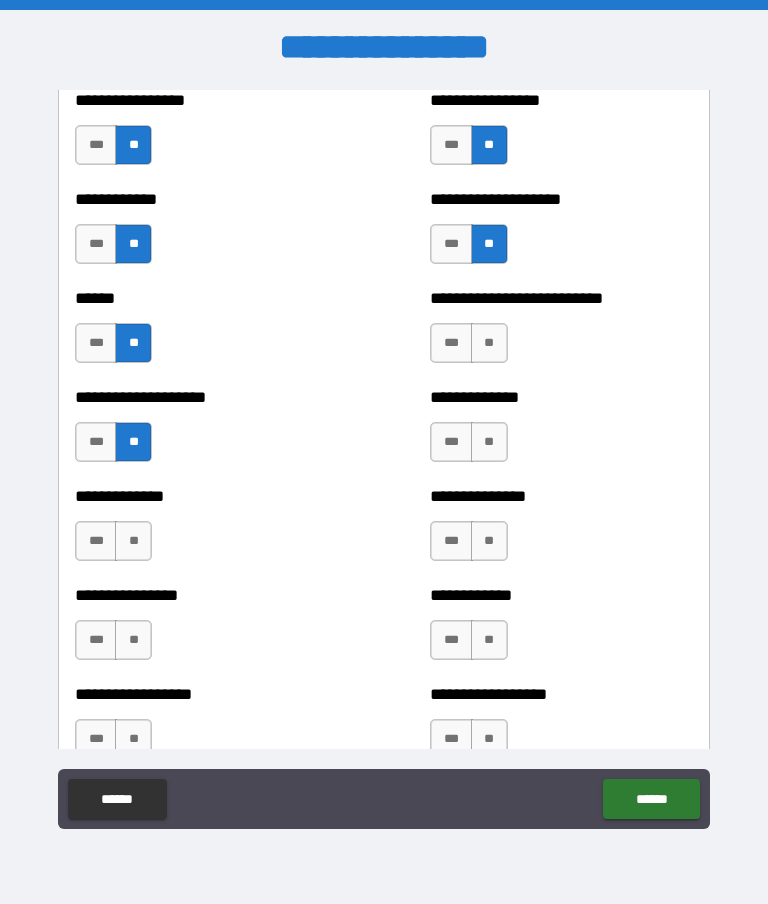 click on "**" at bounding box center (133, 541) 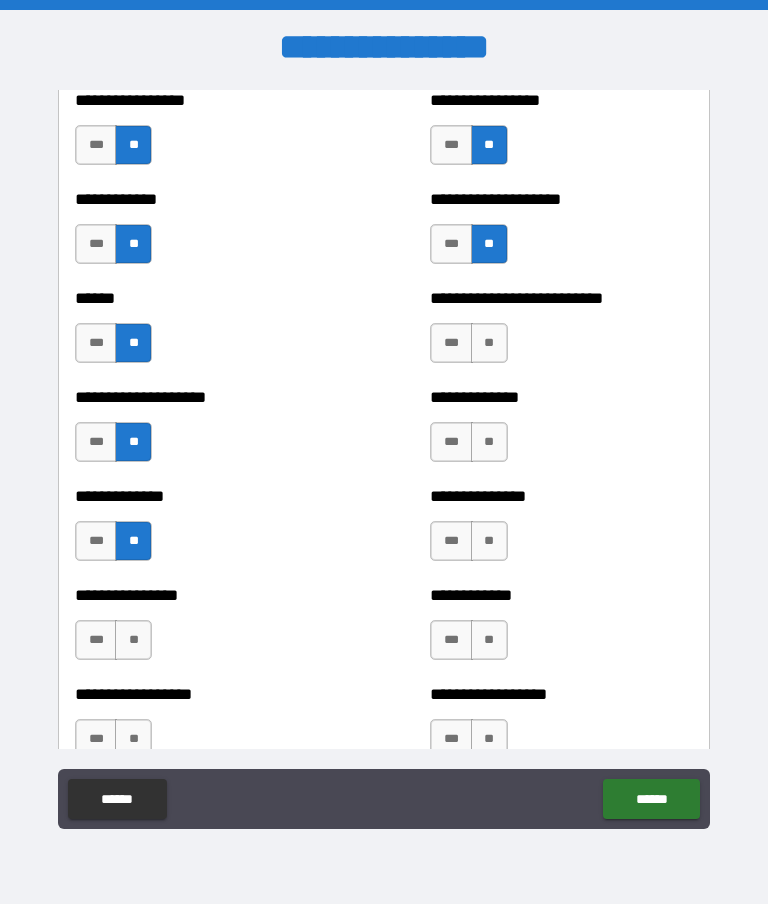 click on "**" at bounding box center [133, 640] 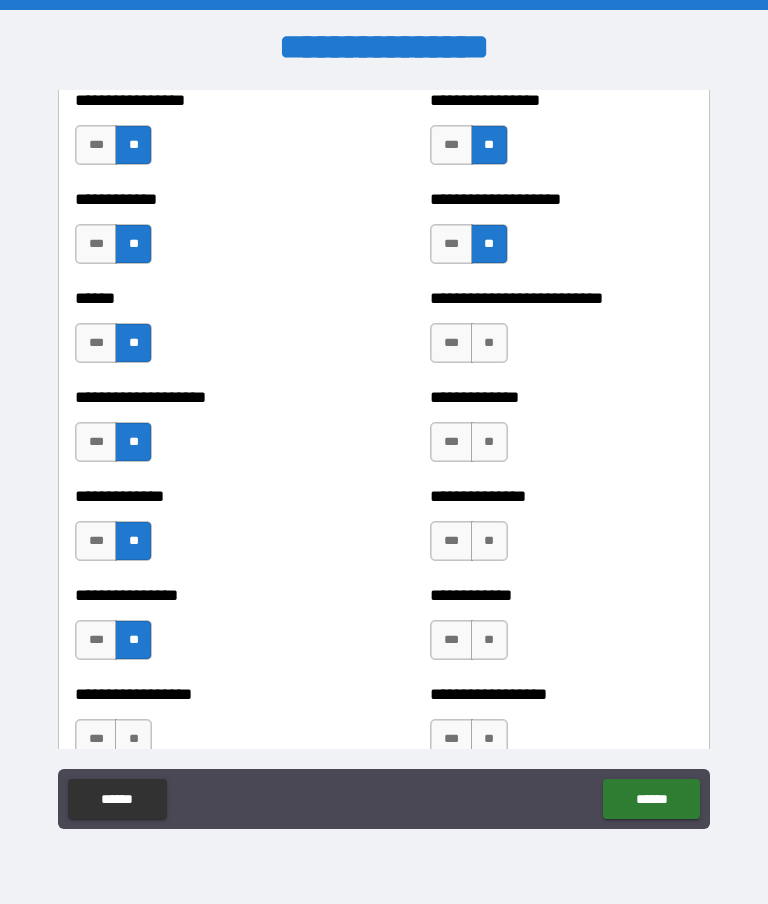 click on "**" at bounding box center [133, 739] 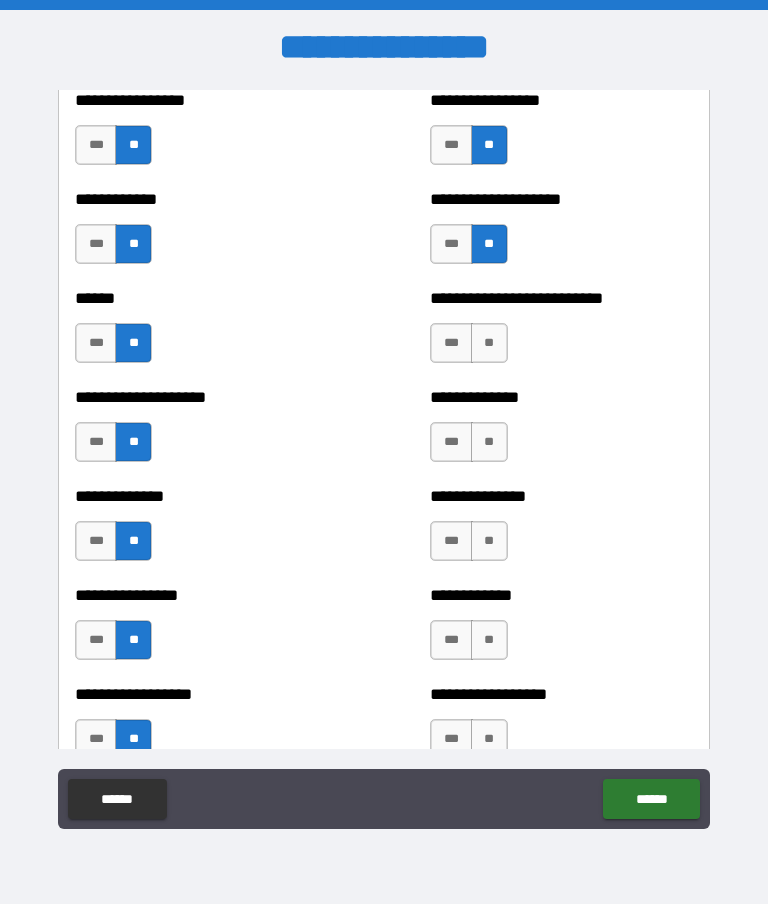 click on "**" at bounding box center (489, 739) 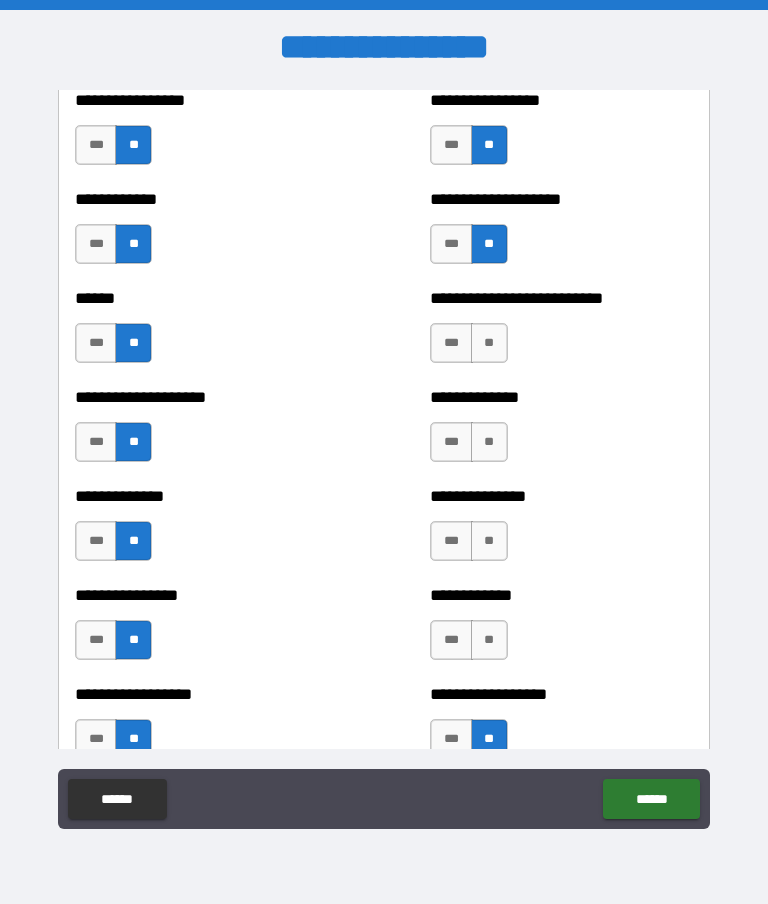 click on "**" at bounding box center [489, 640] 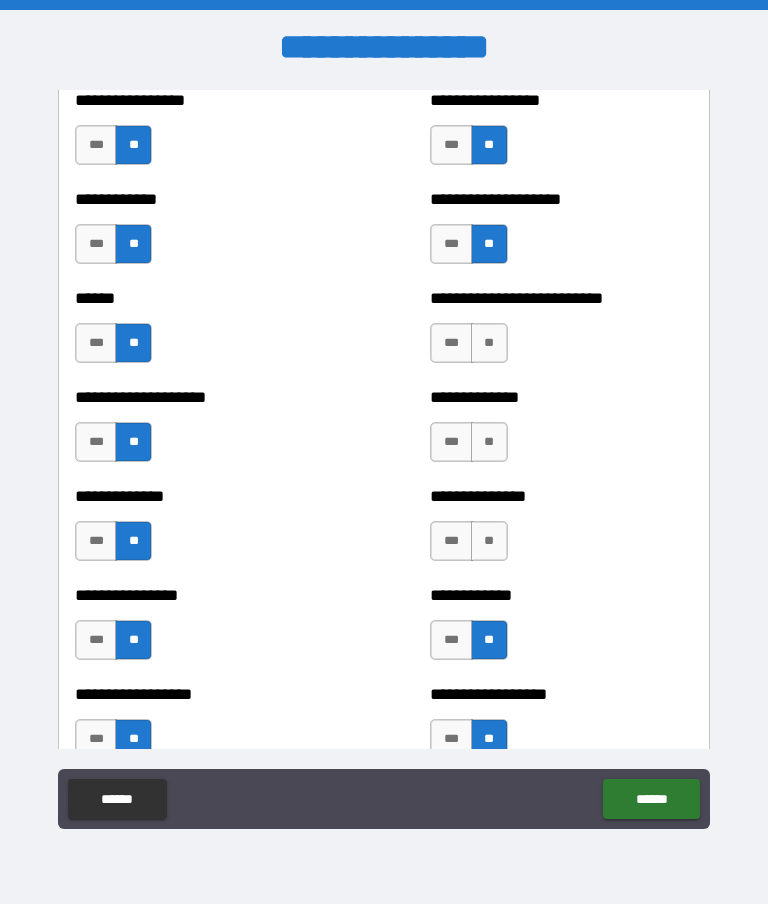 click on "**" at bounding box center [489, 541] 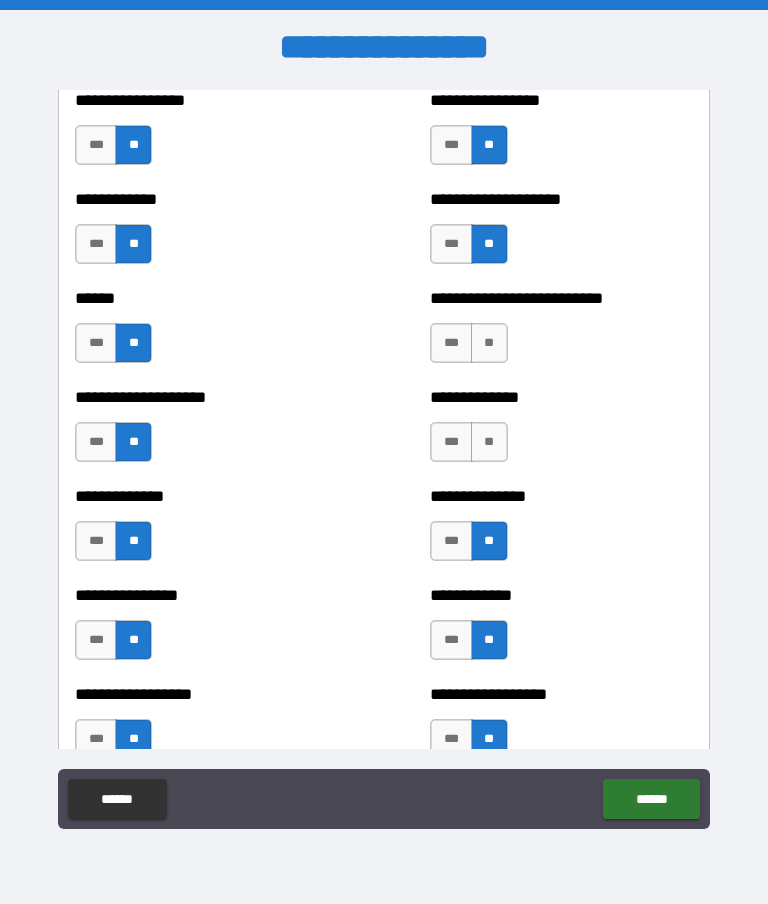 click on "**" at bounding box center (489, 442) 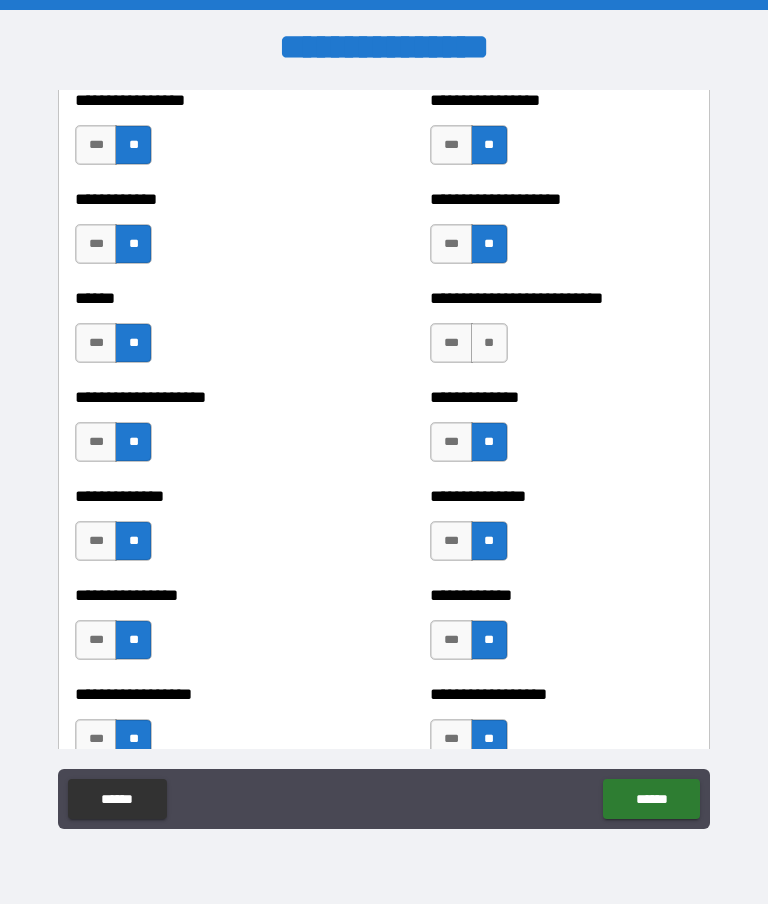 click on "**" at bounding box center (489, 343) 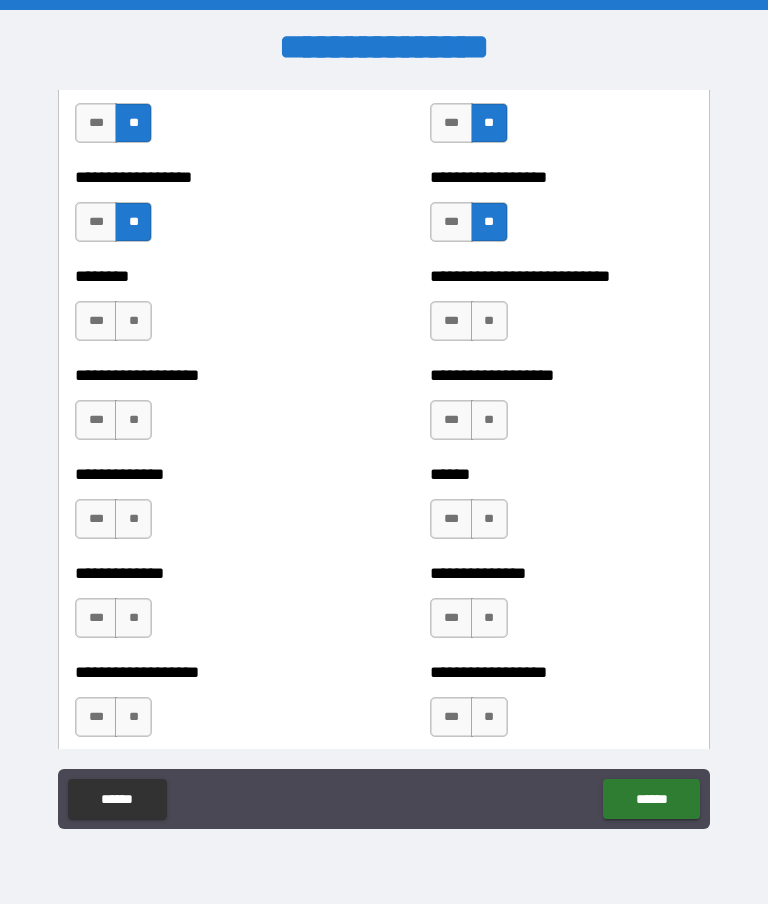 scroll, scrollTop: 4378, scrollLeft: 0, axis: vertical 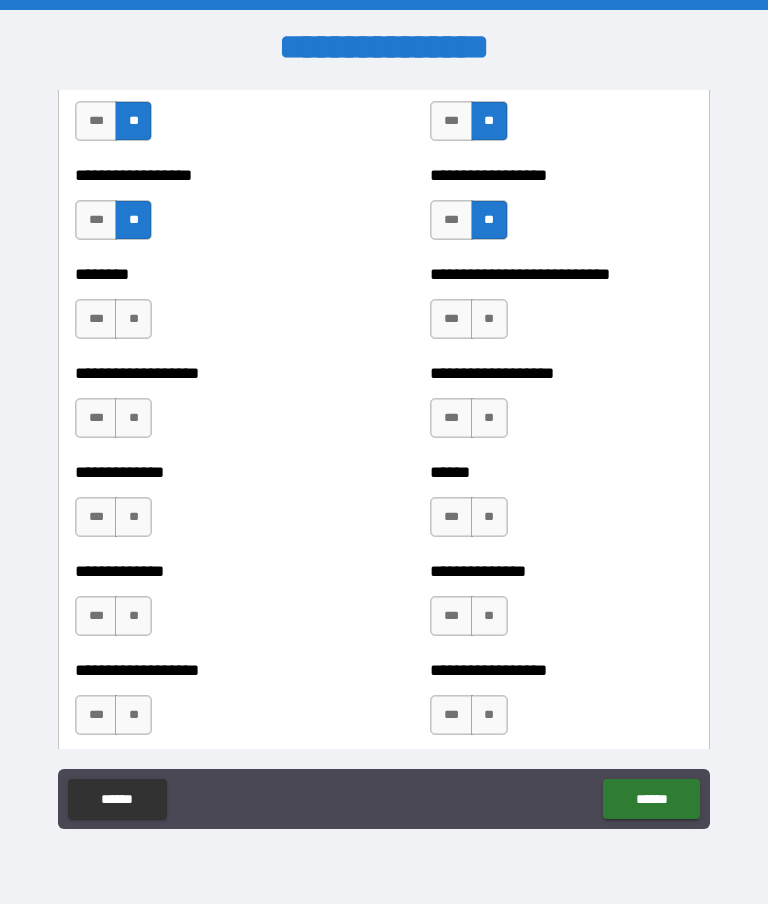 click on "**" at bounding box center (133, 319) 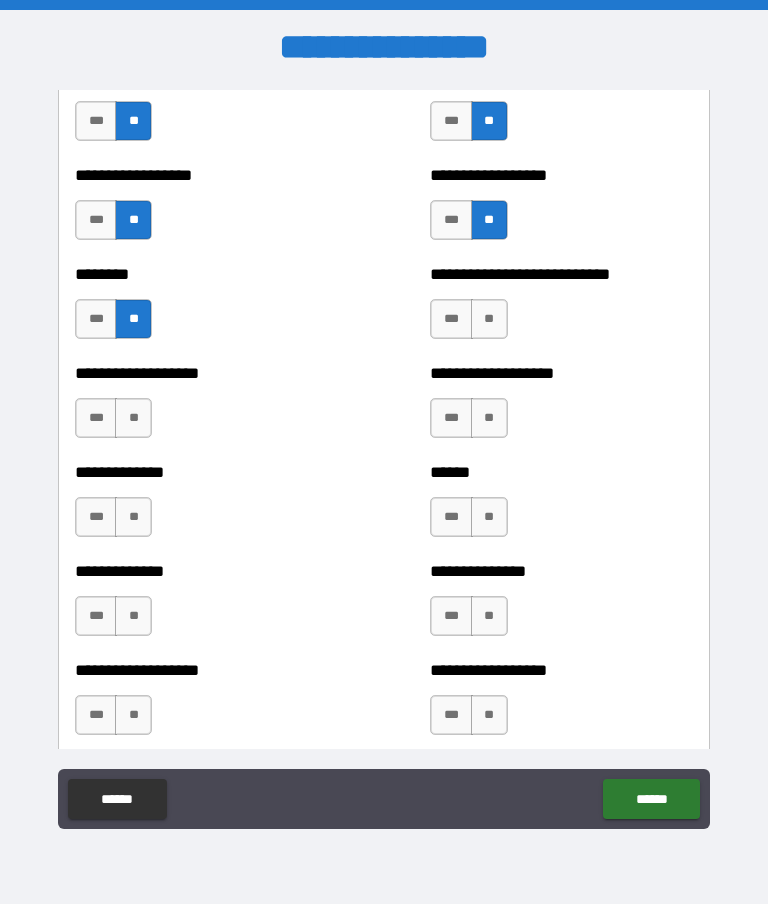 click on "**" at bounding box center [133, 418] 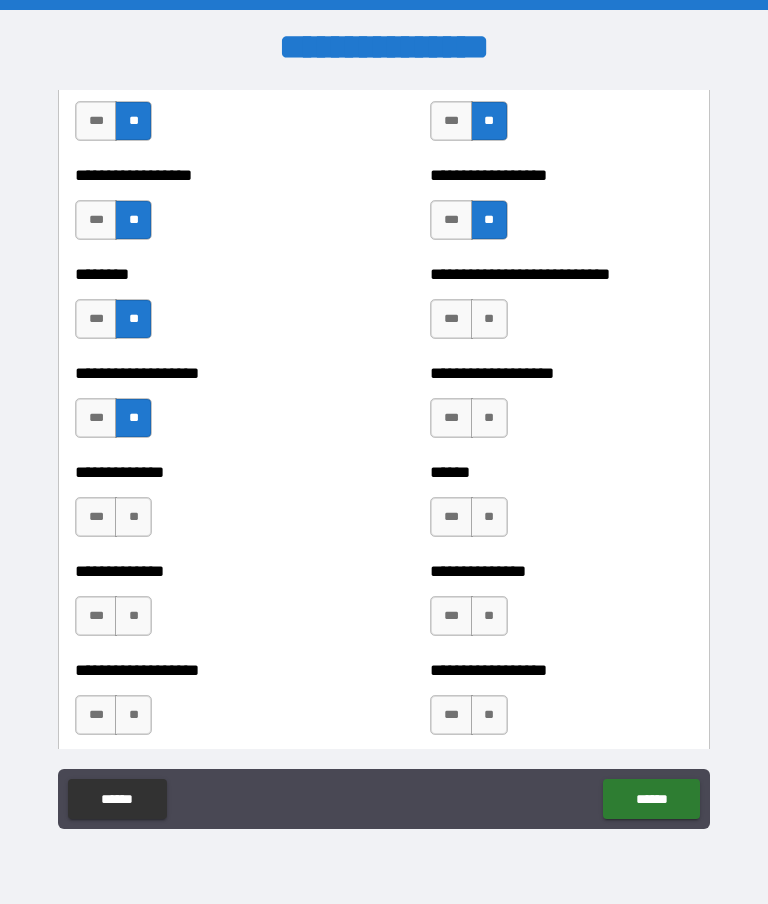 click on "**" at bounding box center (133, 517) 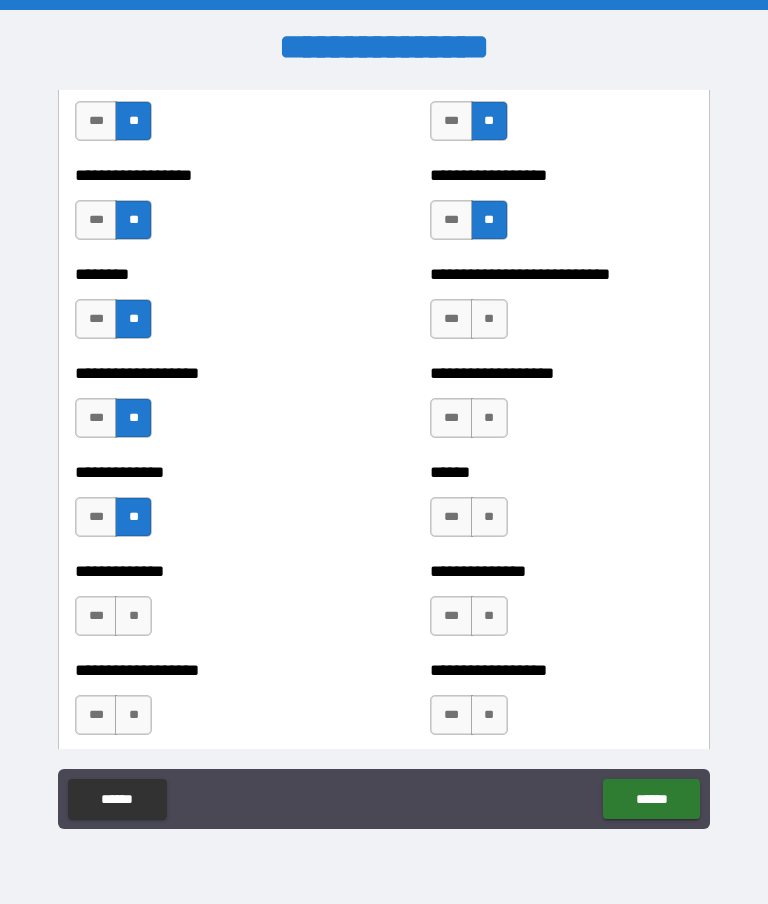 click on "**" at bounding box center [133, 616] 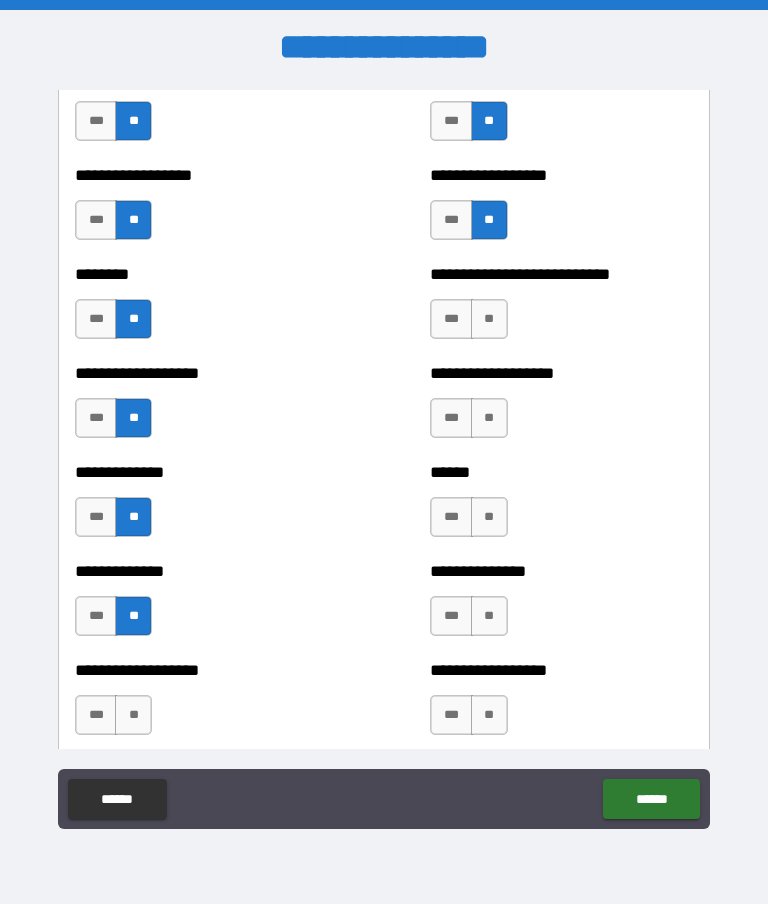 click on "**" at bounding box center (133, 715) 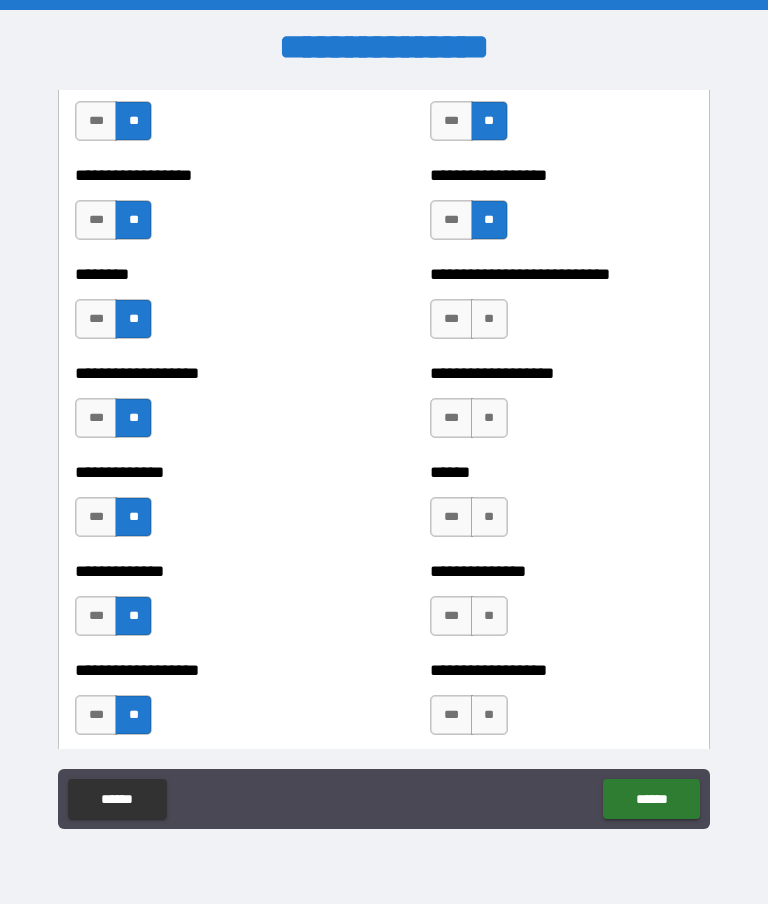 click on "**" at bounding box center [489, 715] 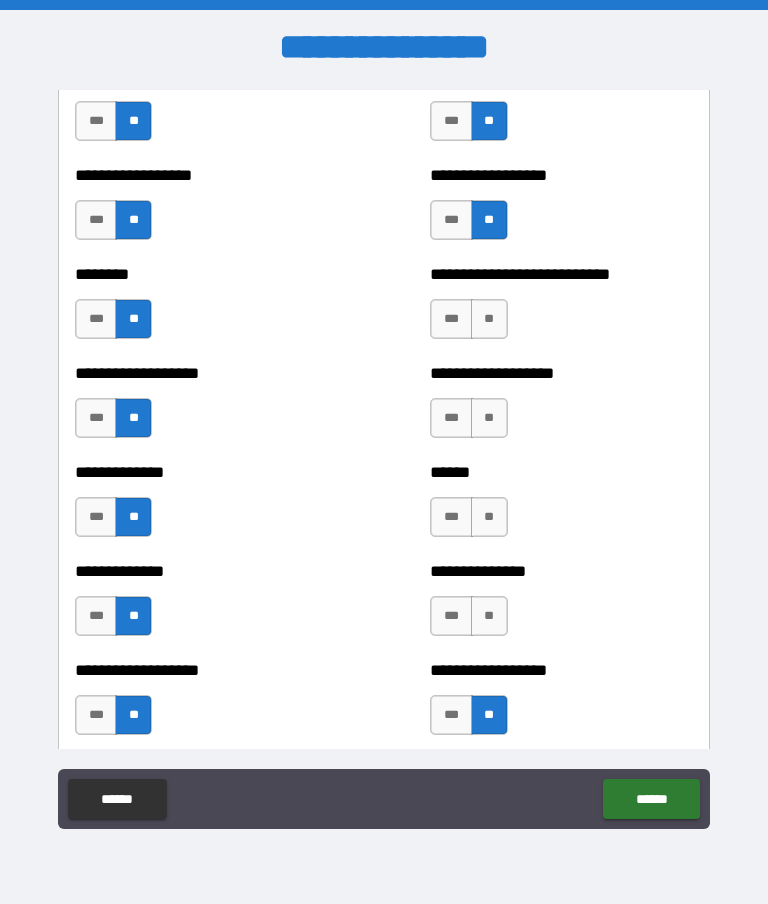 click on "**" at bounding box center [489, 616] 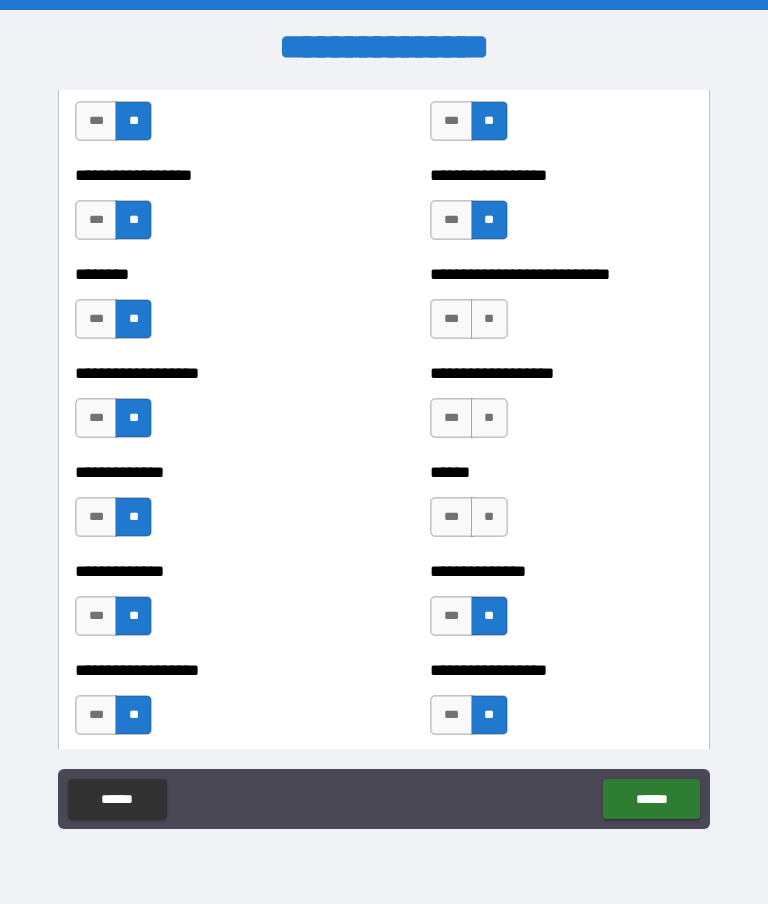 click on "**" at bounding box center [489, 517] 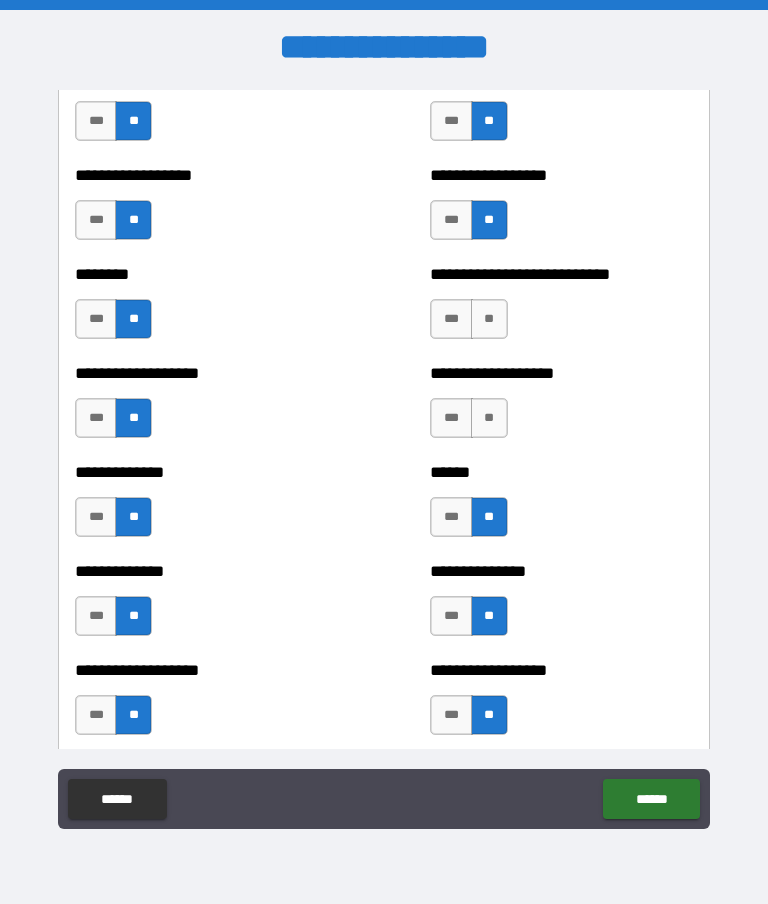 click on "**" at bounding box center [489, 418] 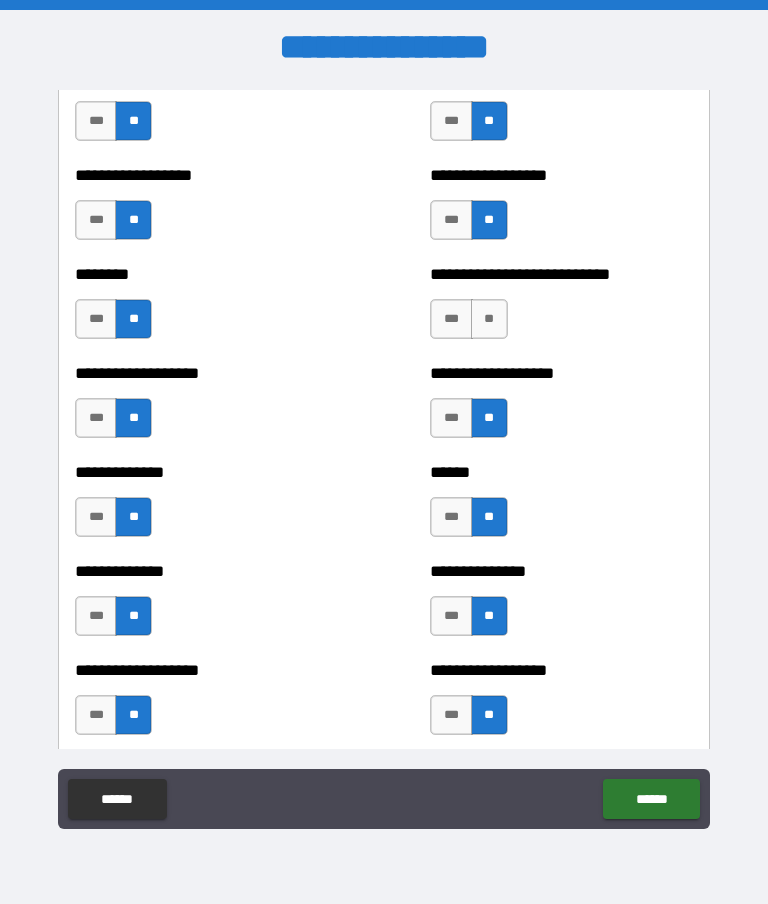 click on "**" at bounding box center (489, 319) 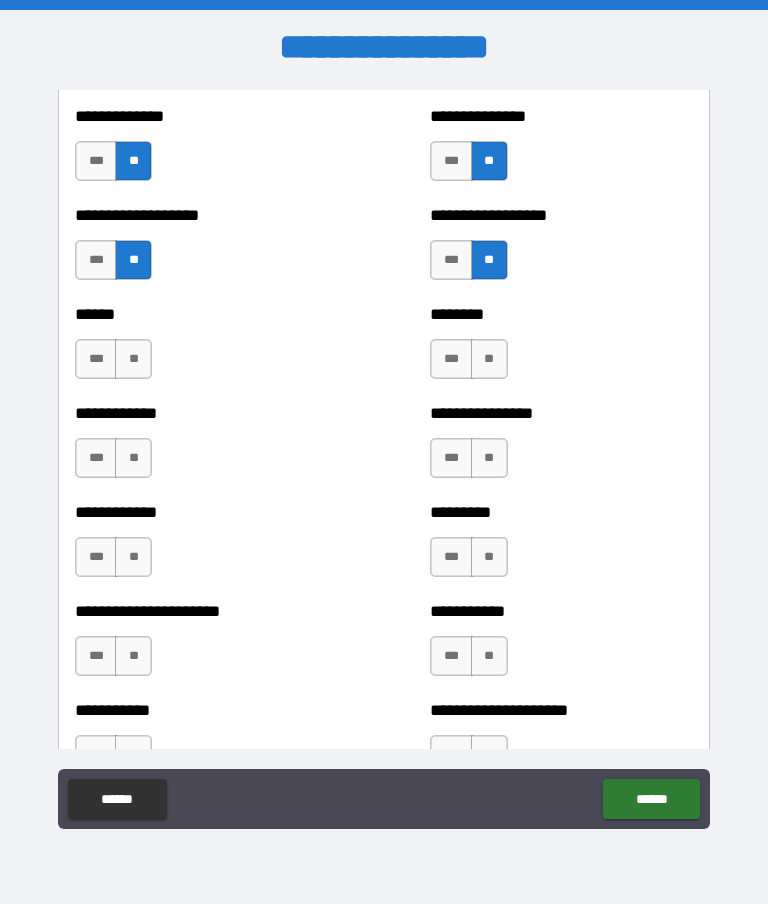 scroll, scrollTop: 4836, scrollLeft: 0, axis: vertical 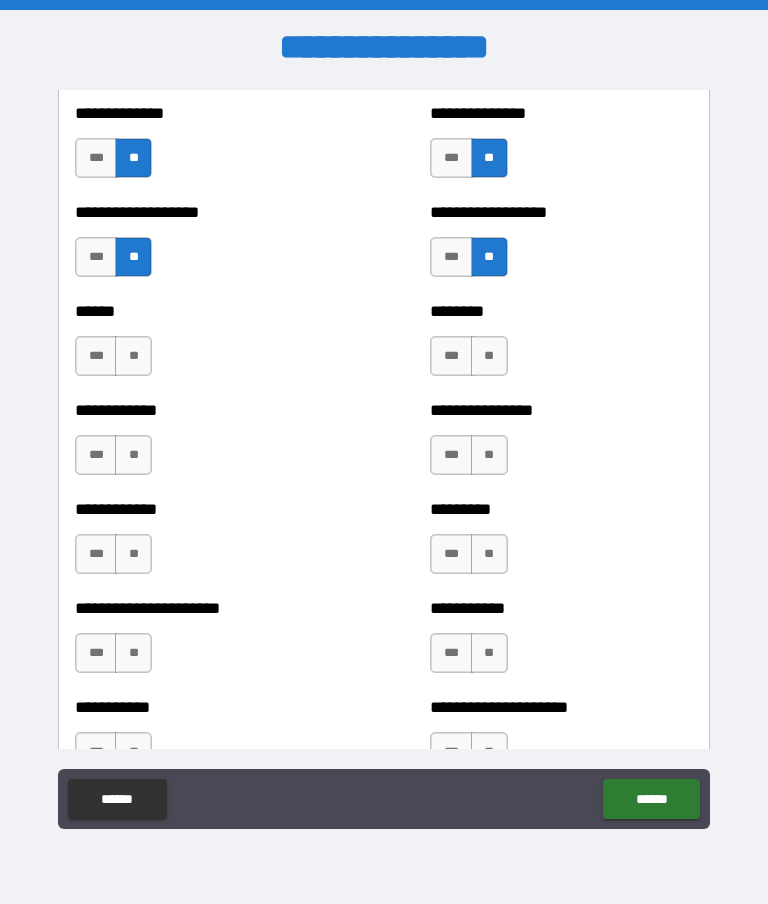 click on "**" at bounding box center (133, 356) 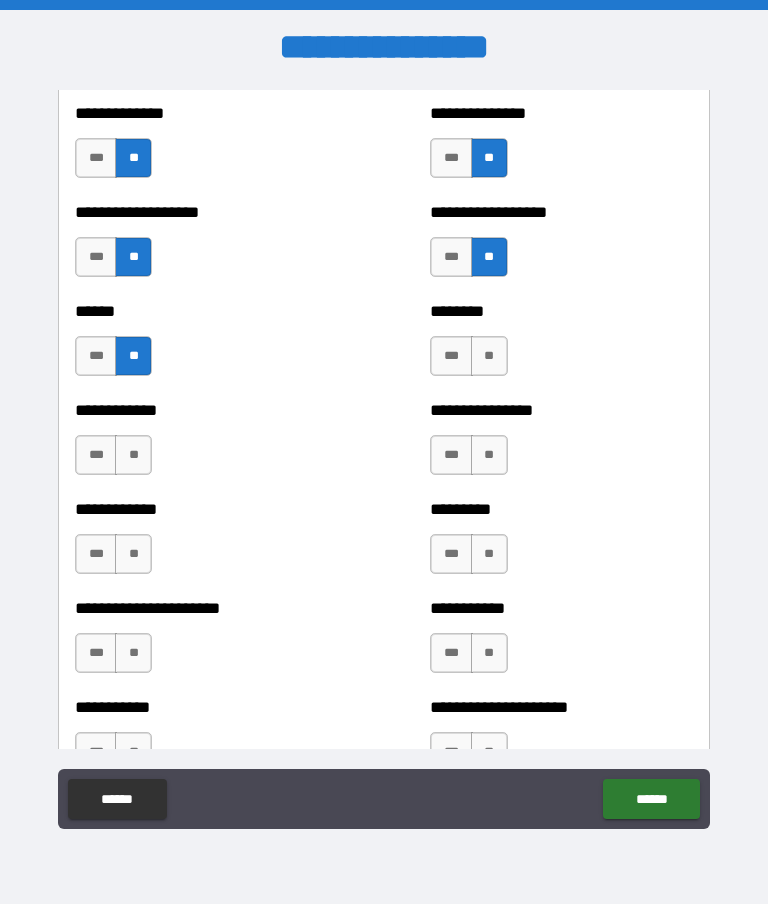 click on "**" at bounding box center (133, 455) 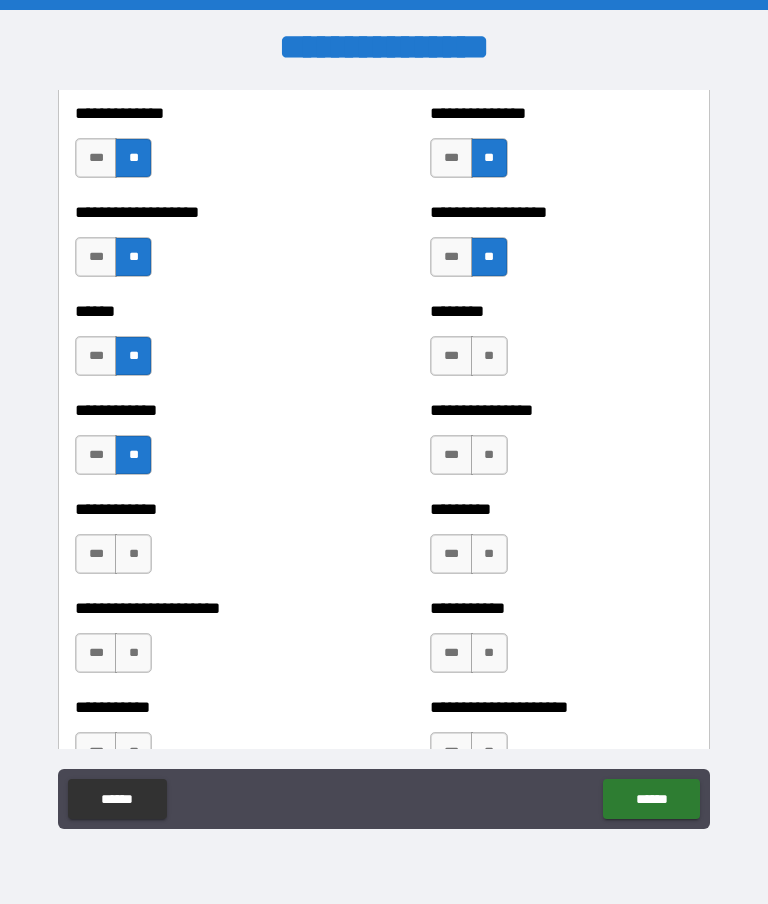 click on "**" at bounding box center [133, 554] 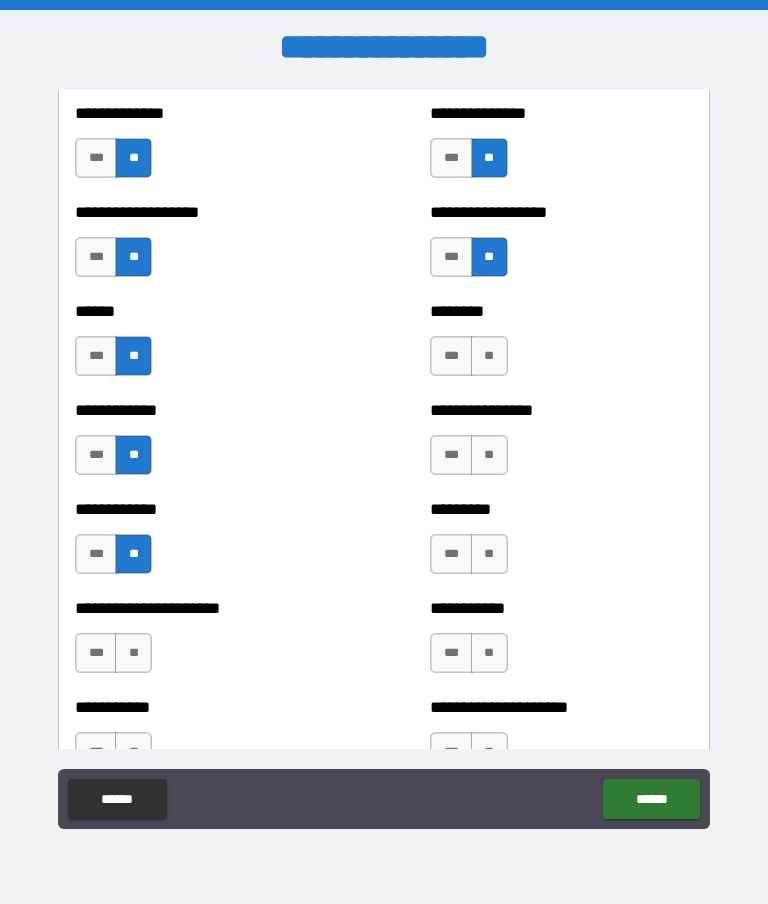 click on "**" at bounding box center [133, 653] 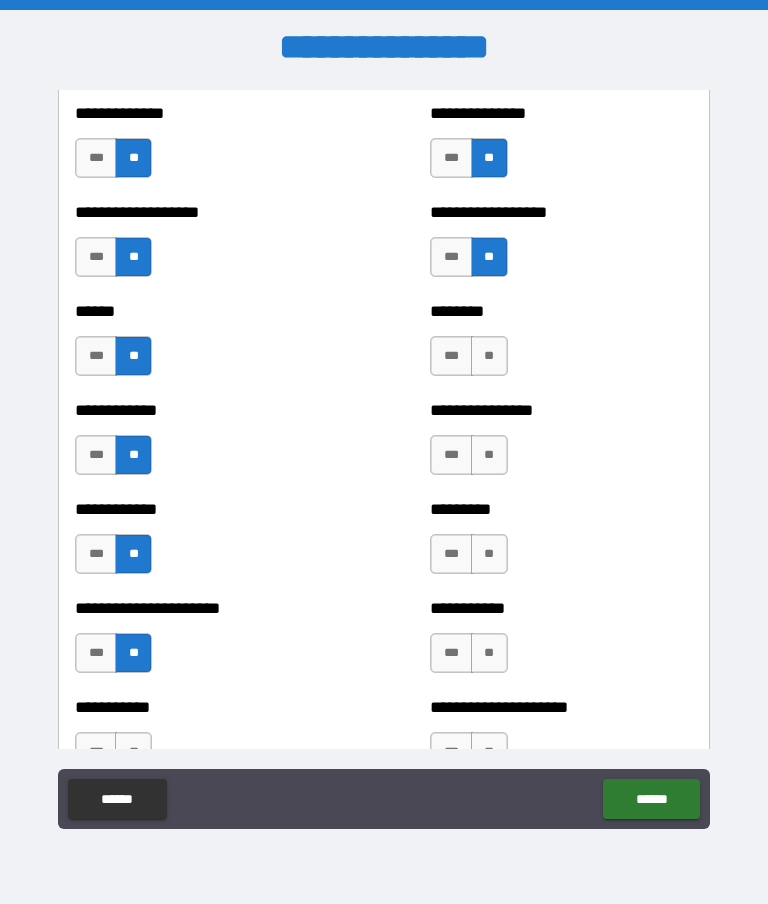 click on "**********" at bounding box center (206, 742) 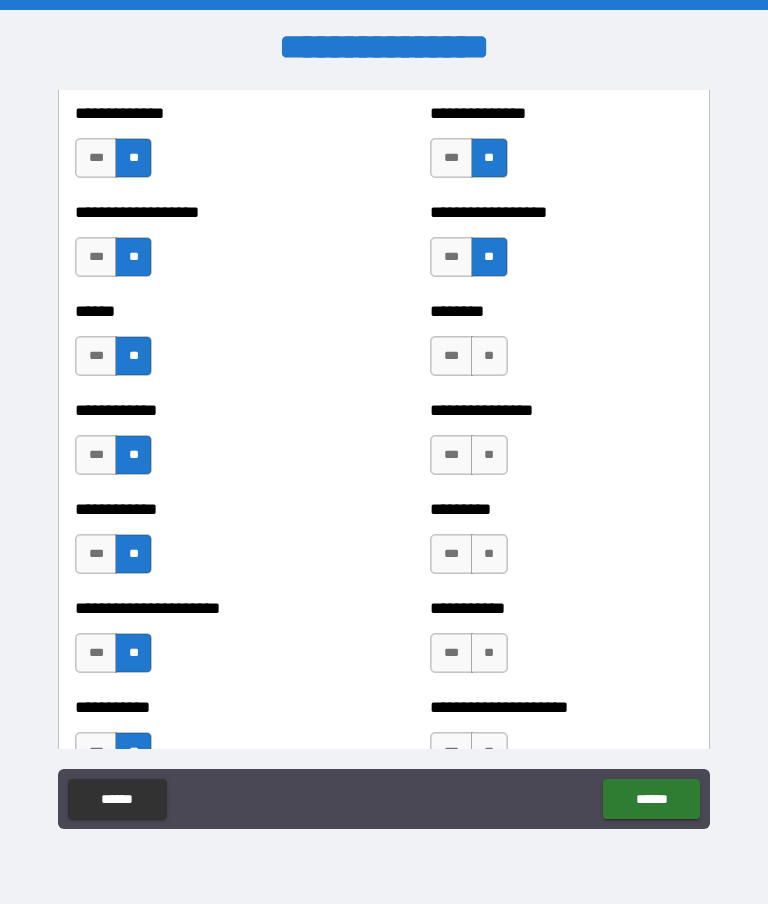 click on "**" at bounding box center [489, 752] 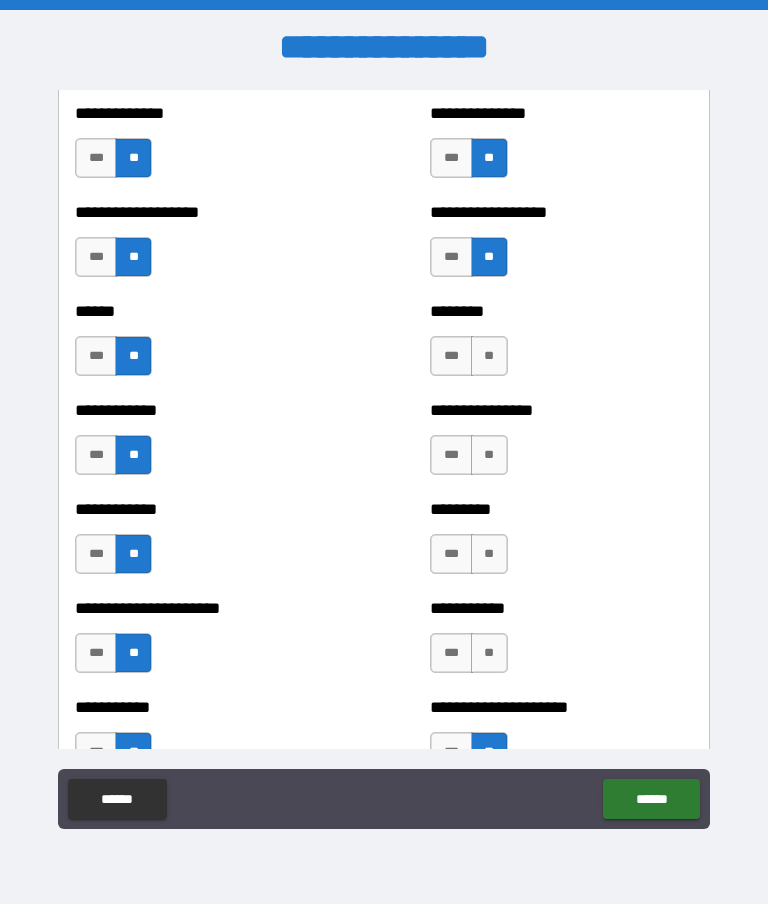 click on "**" at bounding box center [489, 653] 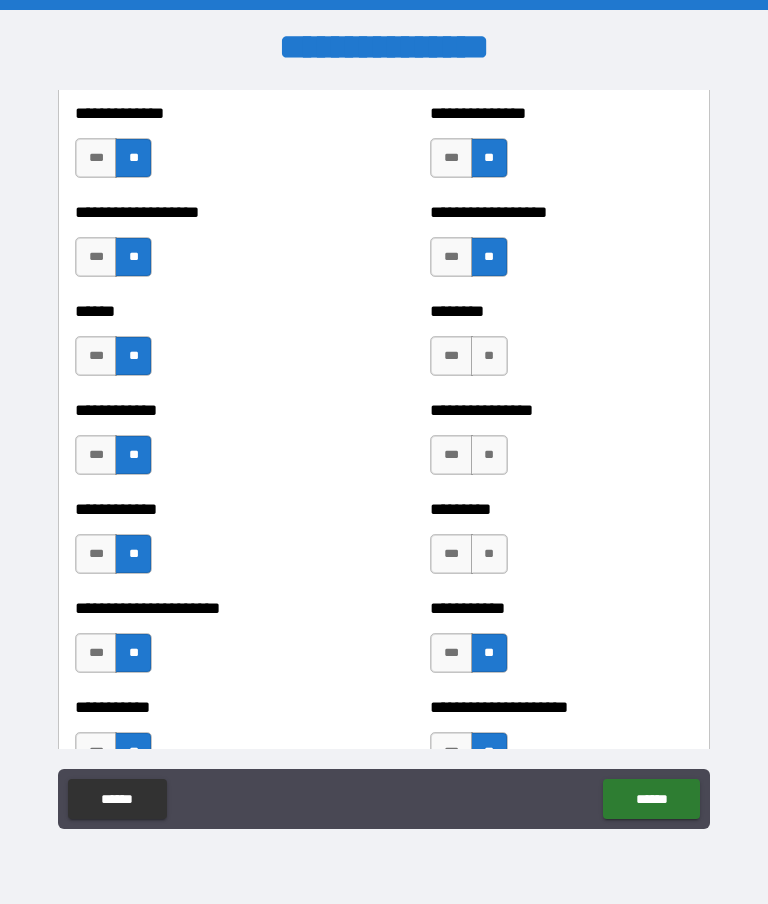 click on "**" at bounding box center (489, 554) 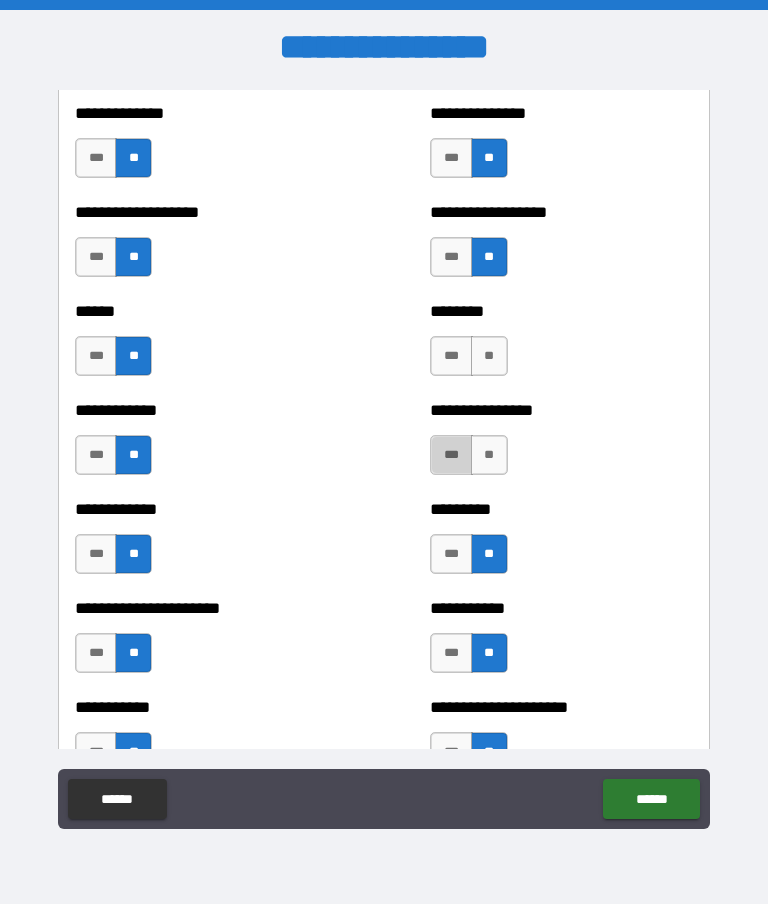 click on "***" at bounding box center (451, 455) 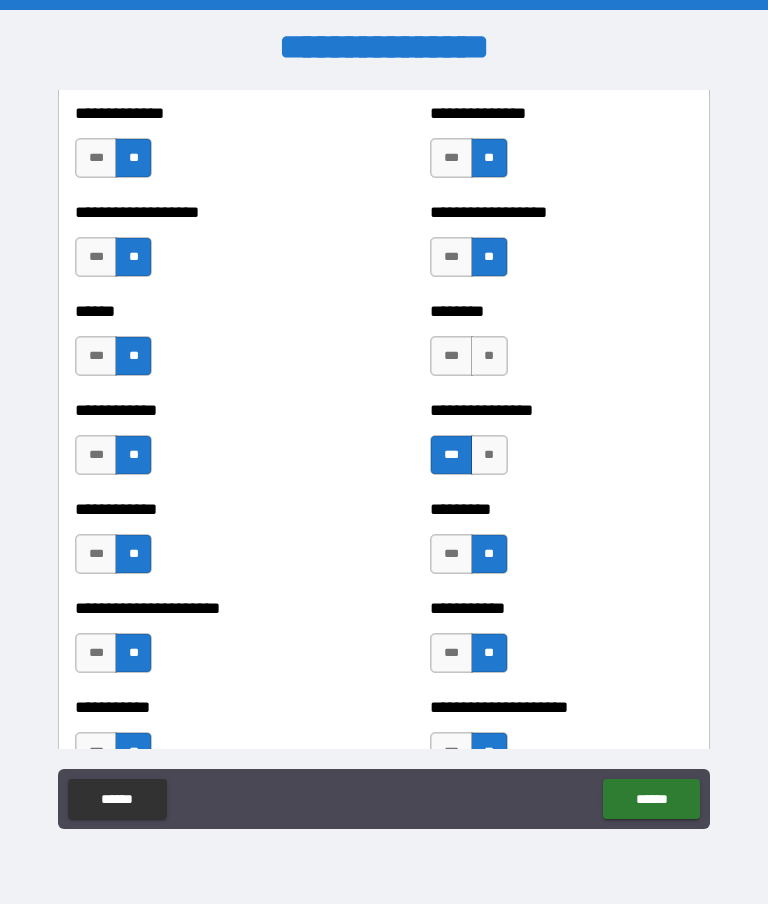click on "**" at bounding box center (489, 356) 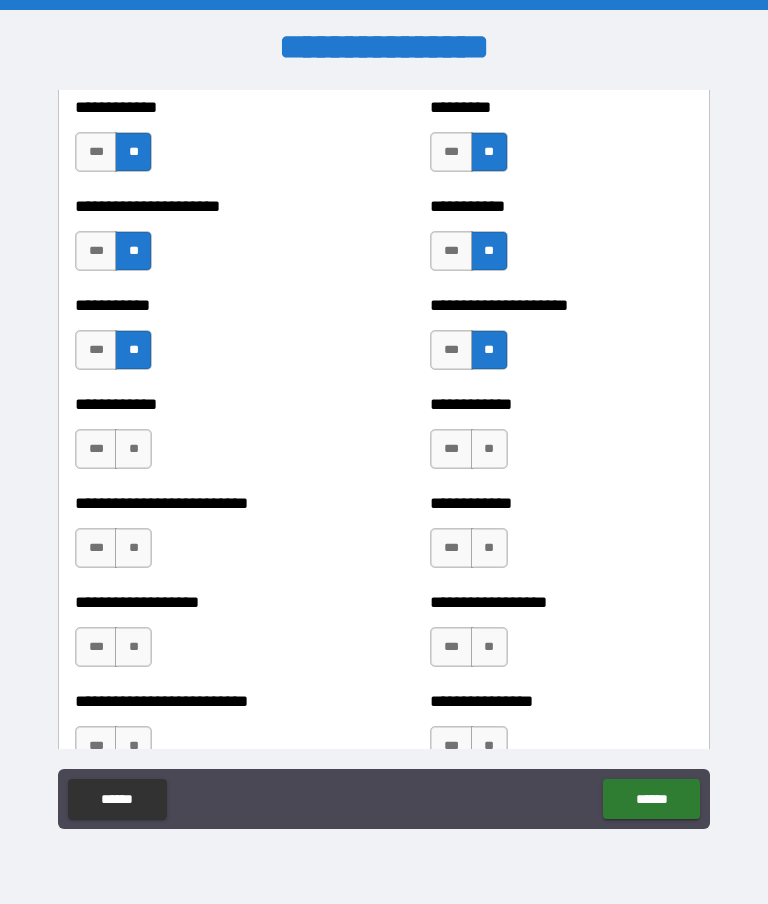 scroll, scrollTop: 5239, scrollLeft: 0, axis: vertical 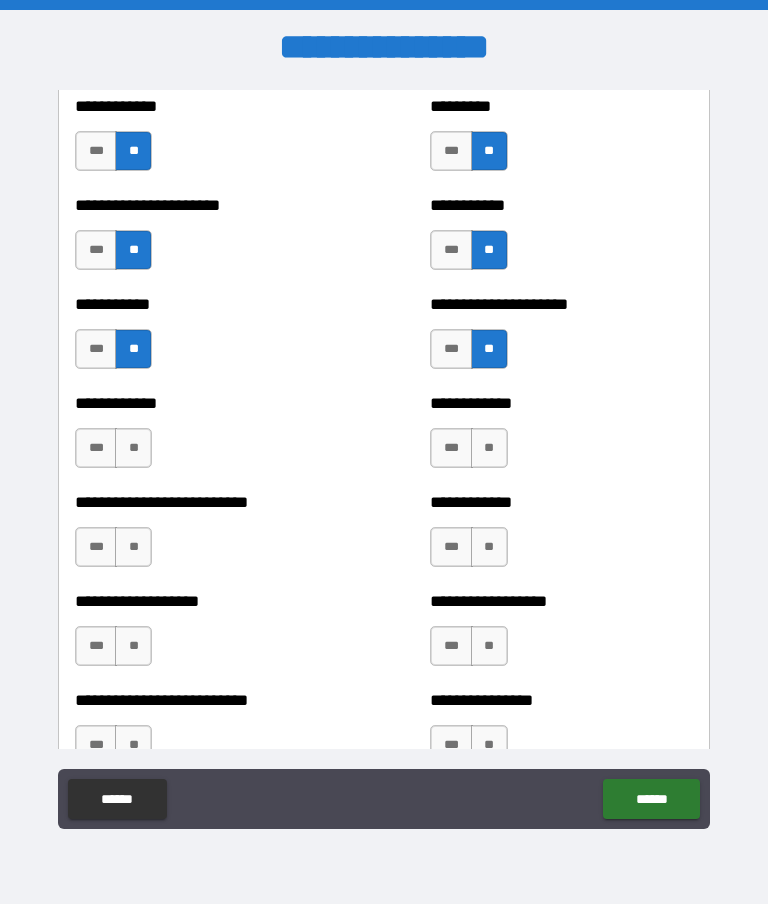 click on "**" at bounding box center [133, 448] 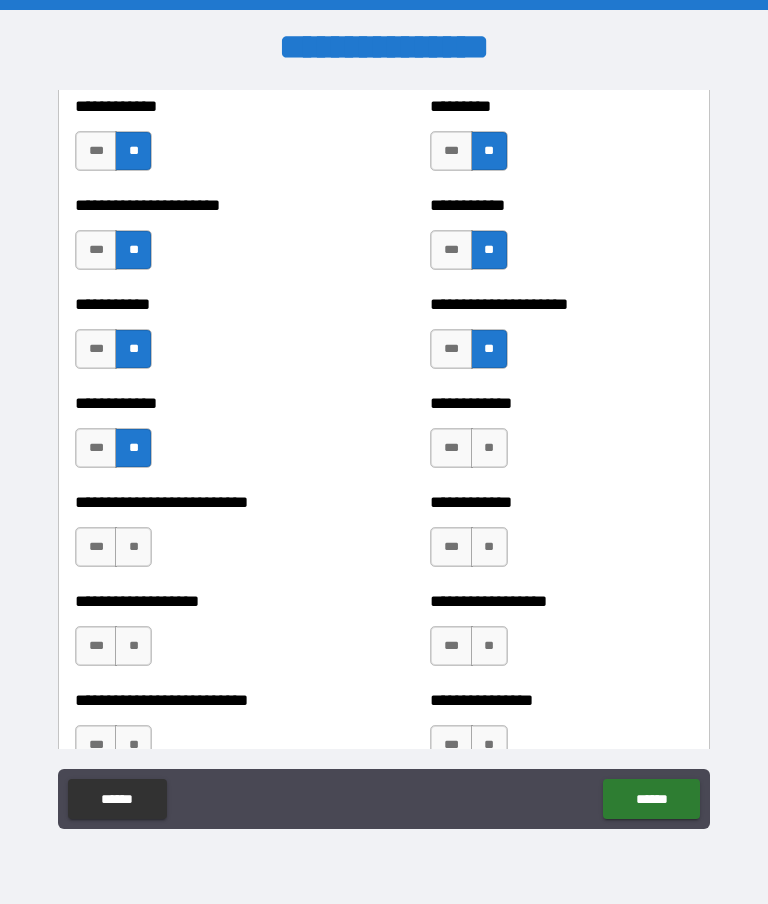 click on "**" at bounding box center (133, 547) 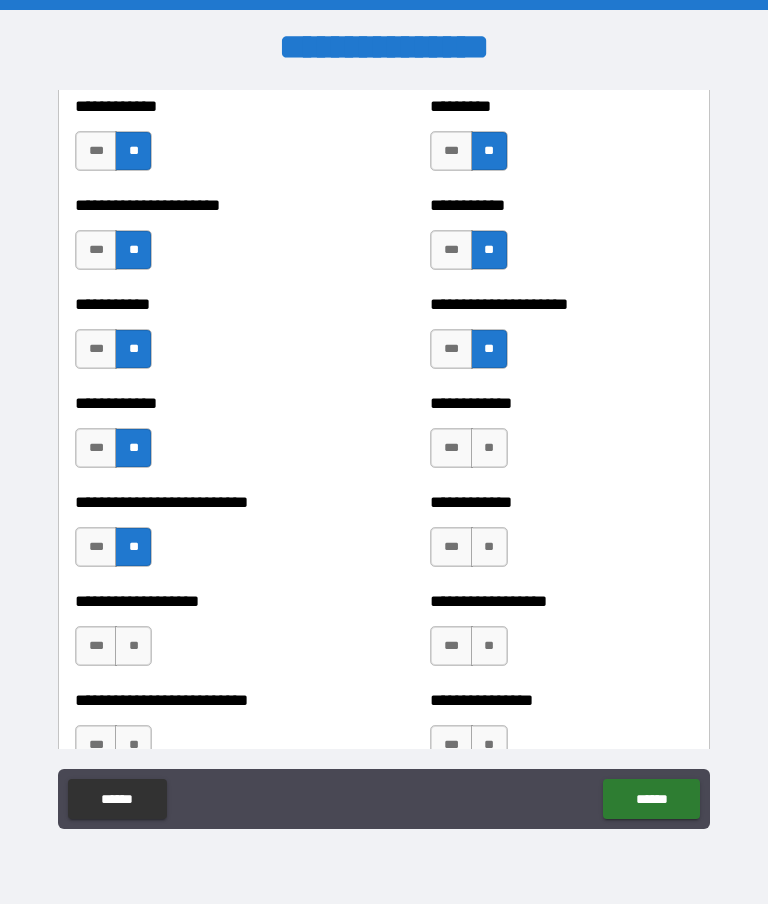 click on "**" at bounding box center (133, 646) 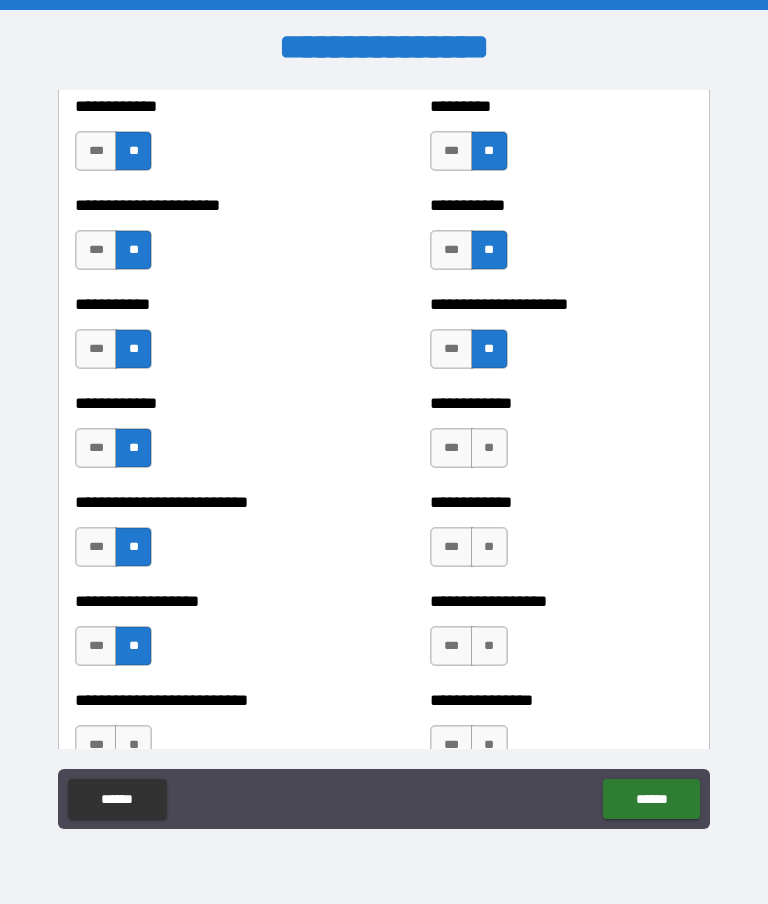 click on "***" at bounding box center [96, 745] 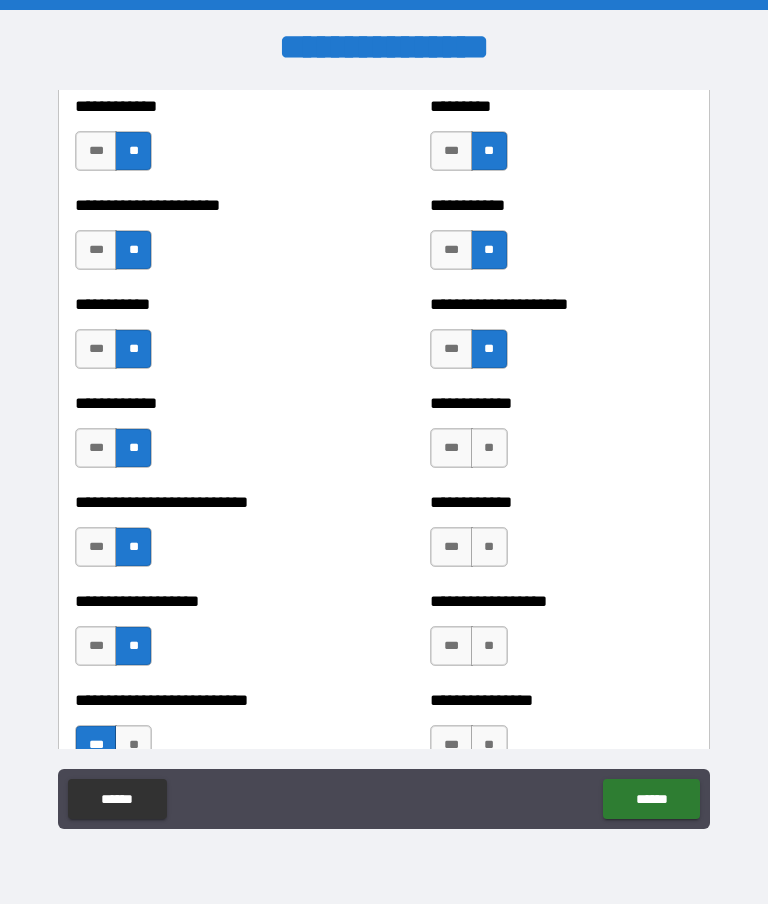 click on "**" at bounding box center [489, 745] 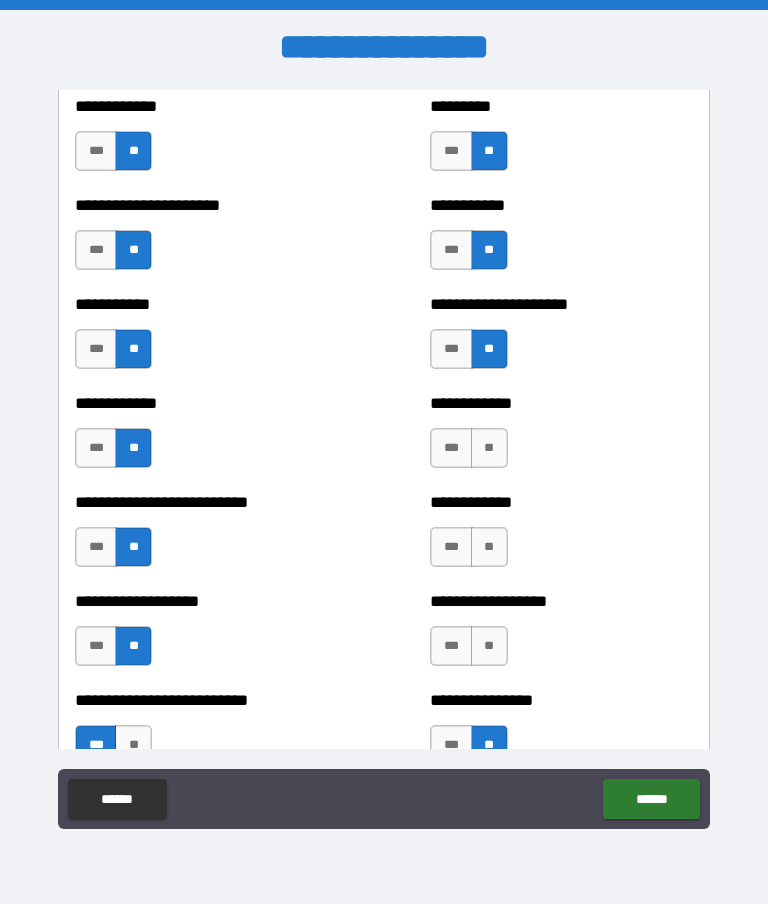 click on "**" at bounding box center (489, 646) 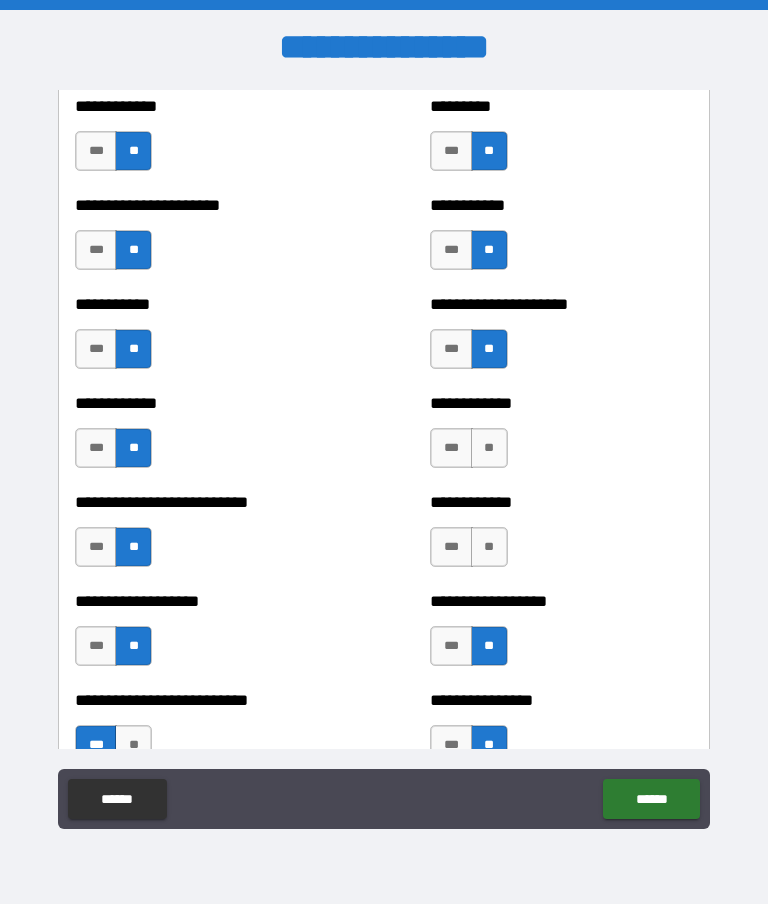 click on "**" at bounding box center (489, 547) 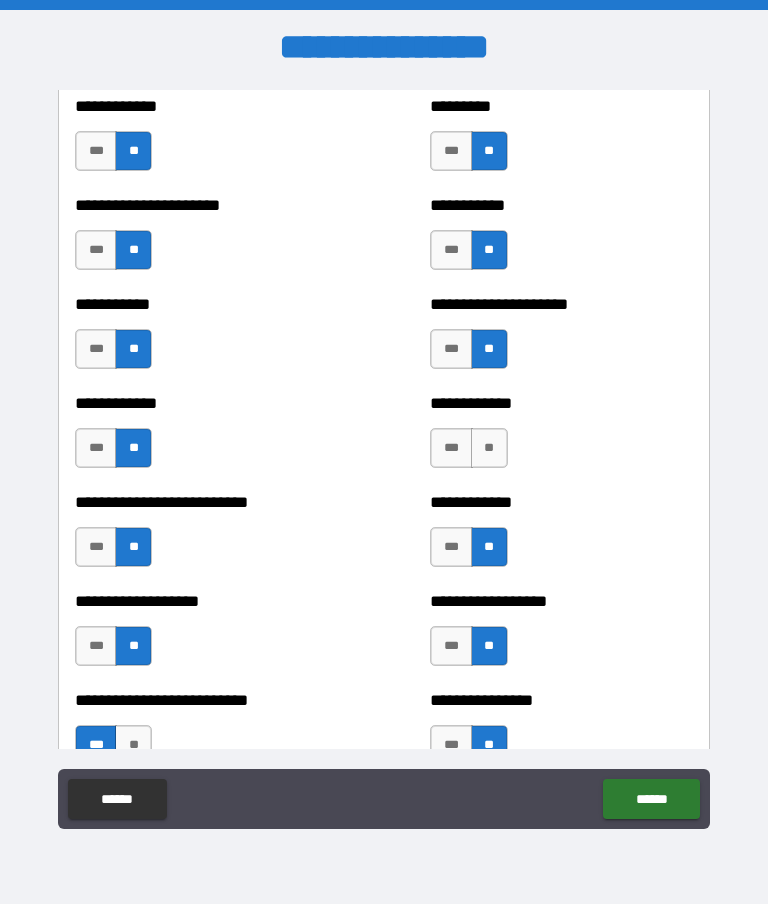 click on "**" at bounding box center (489, 448) 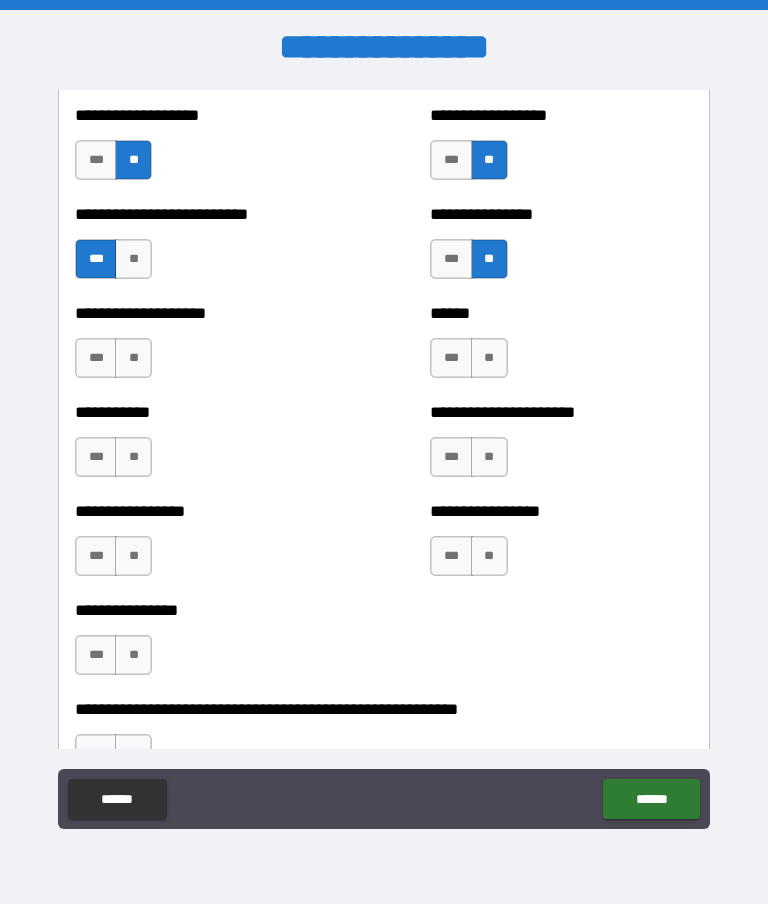 scroll, scrollTop: 5729, scrollLeft: 0, axis: vertical 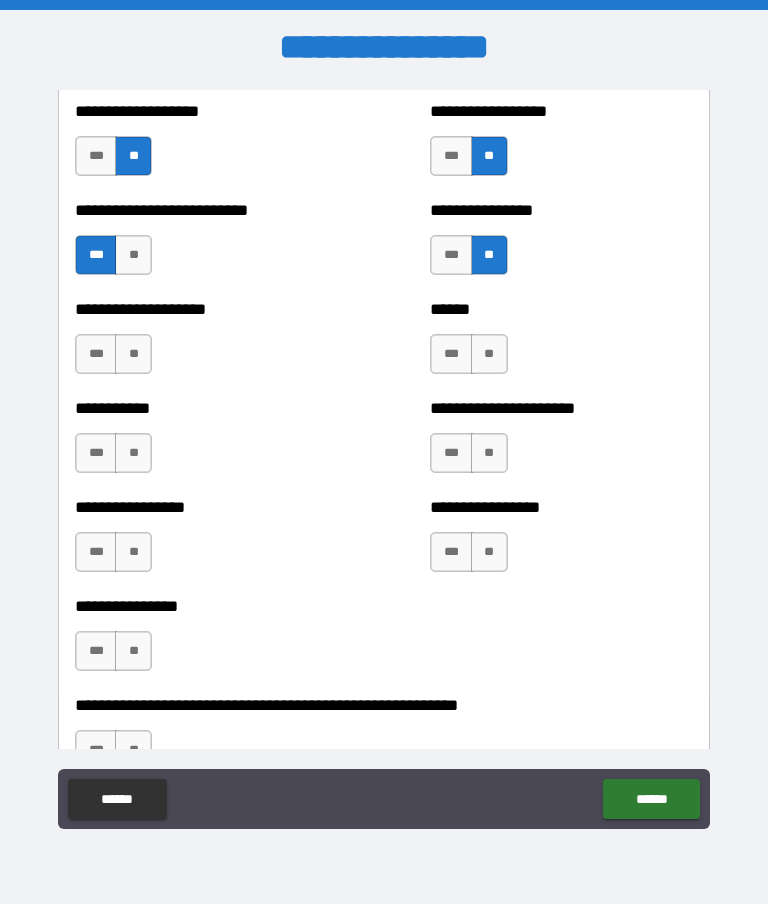 click on "**" at bounding box center [133, 354] 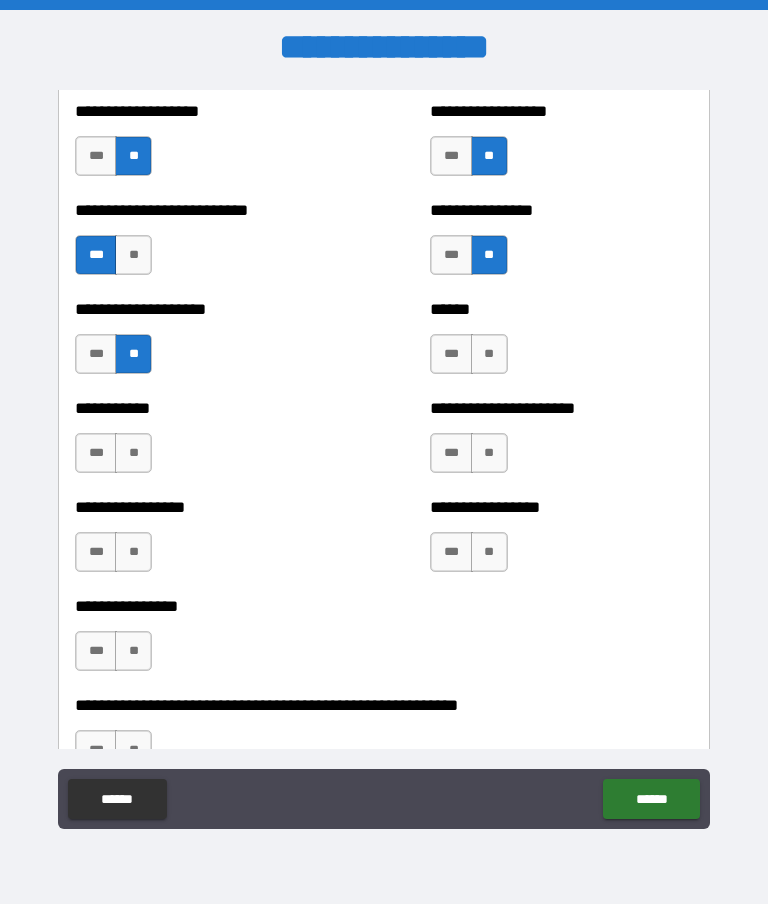 click on "**" at bounding box center [133, 453] 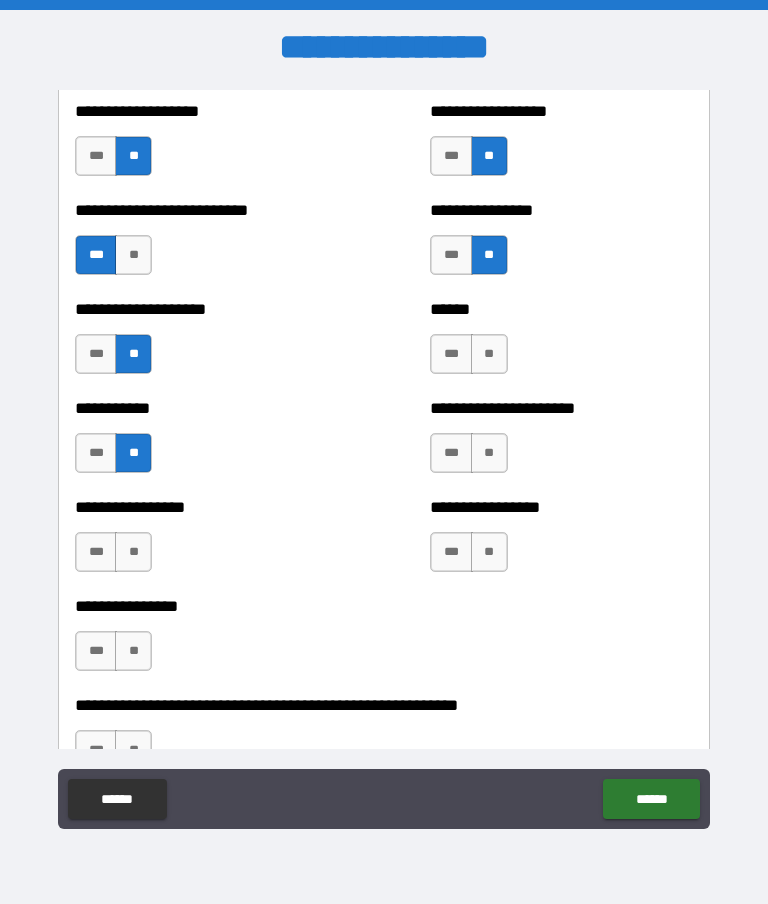 click on "**" at bounding box center [133, 552] 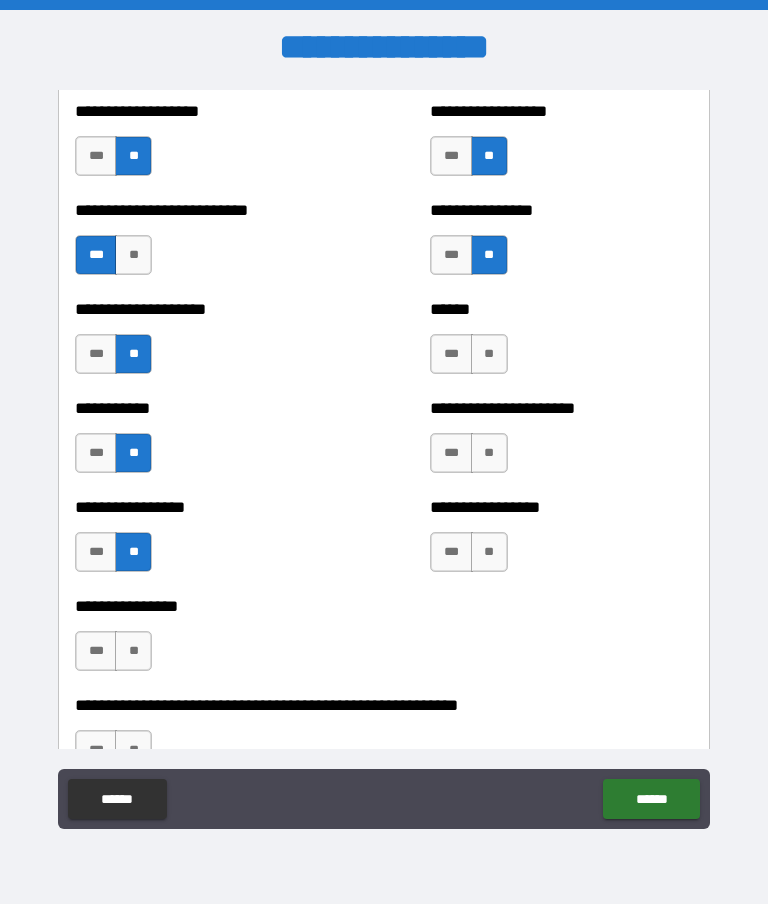 click on "**" at bounding box center [133, 651] 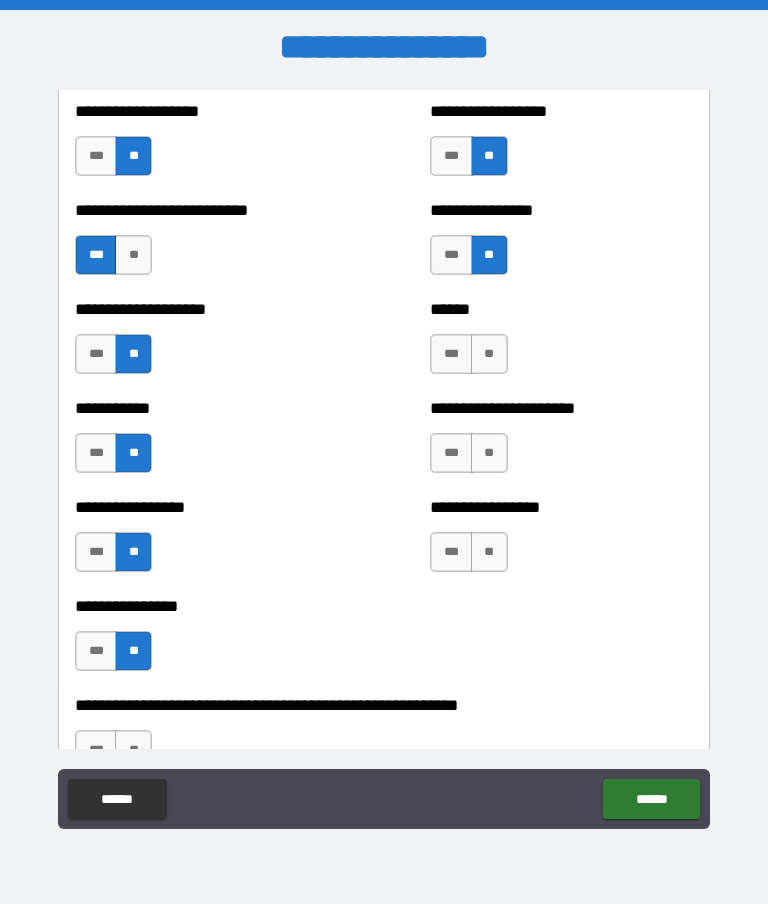 click on "**" at bounding box center [489, 552] 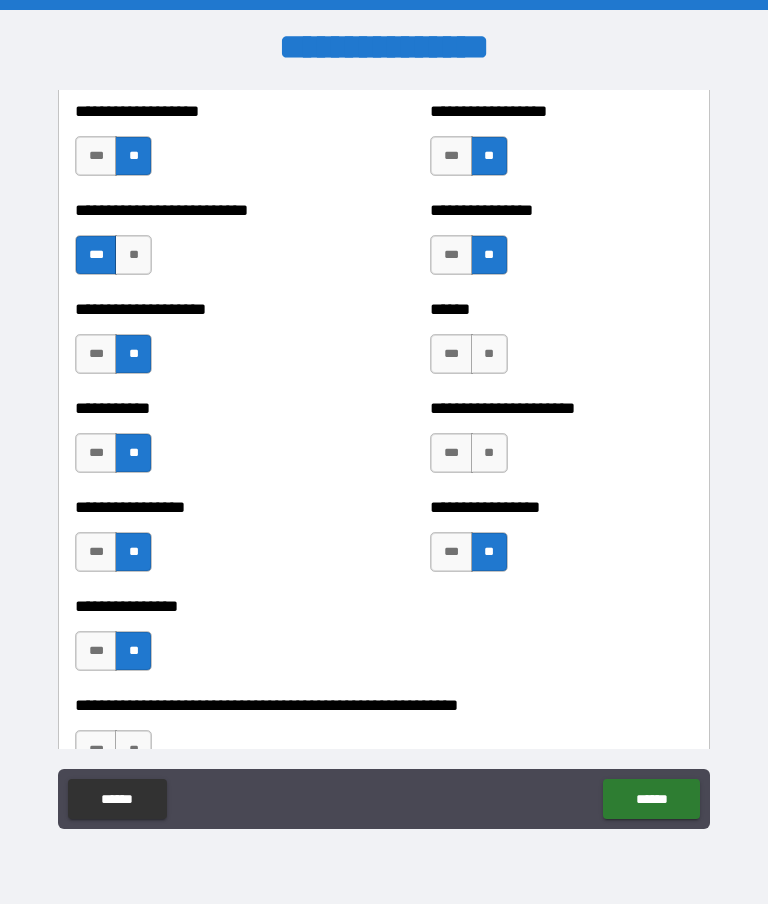 click on "**" at bounding box center (489, 453) 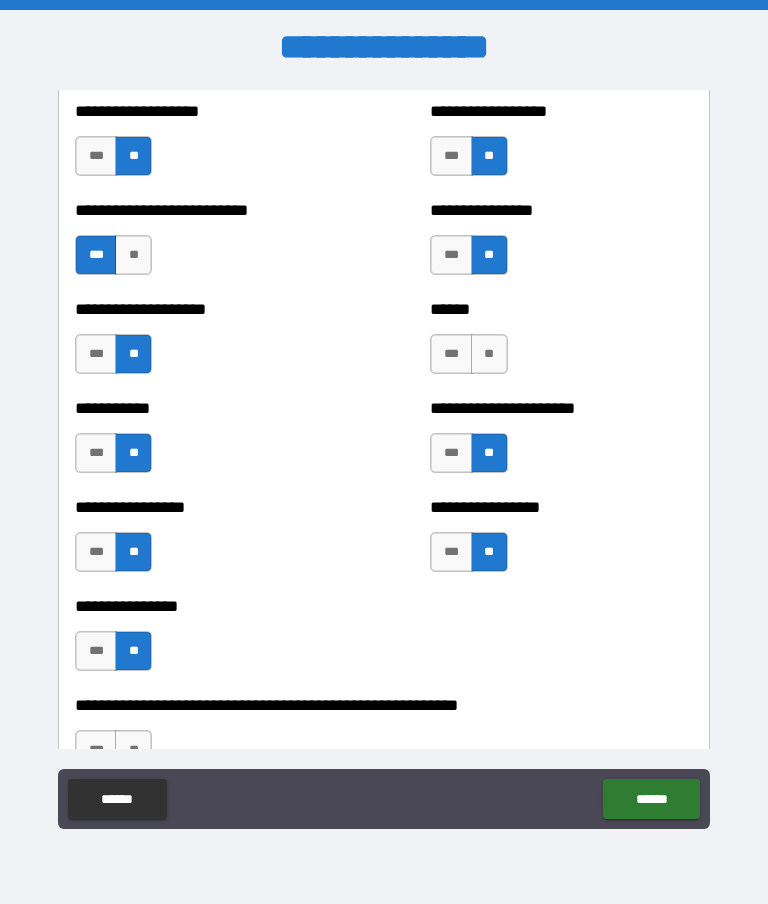 click on "**" at bounding box center (489, 354) 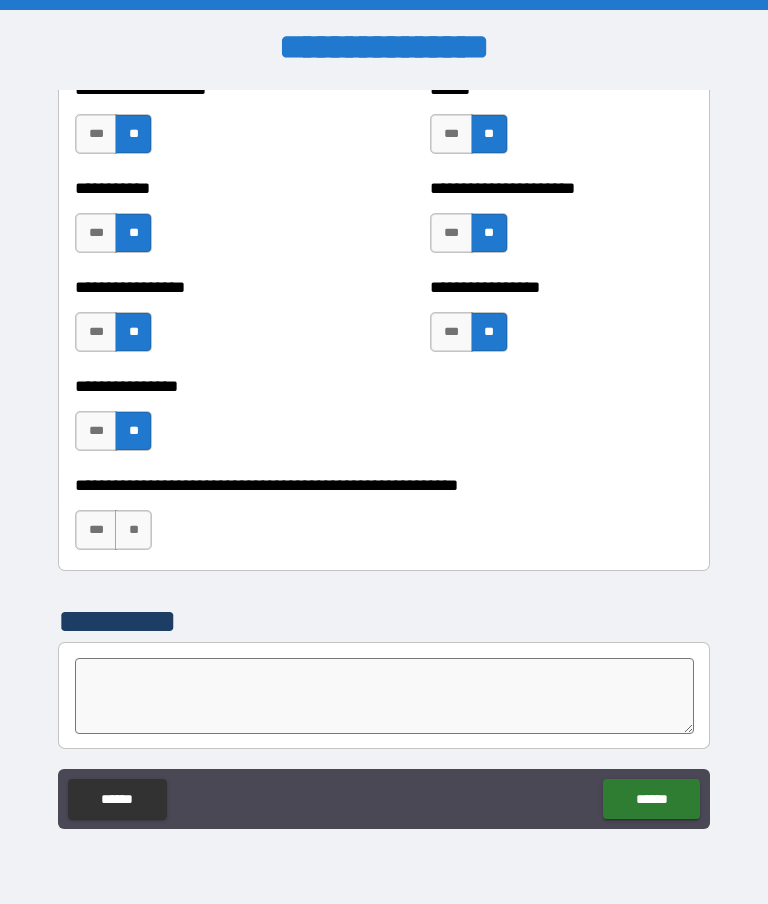 scroll, scrollTop: 6041, scrollLeft: 0, axis: vertical 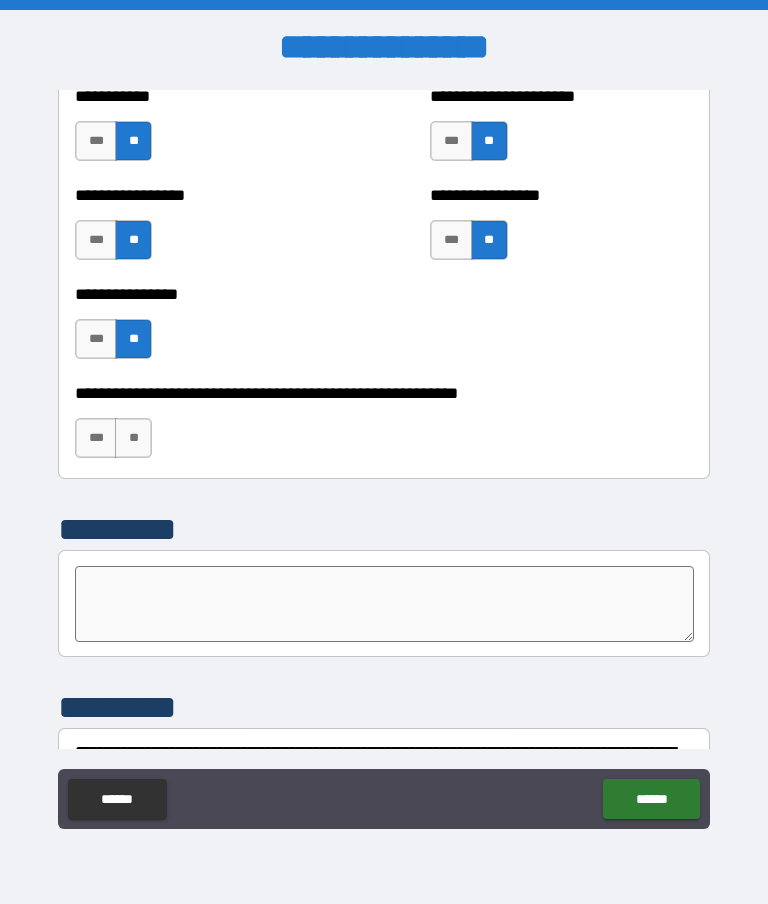 click on "**" at bounding box center [133, 438] 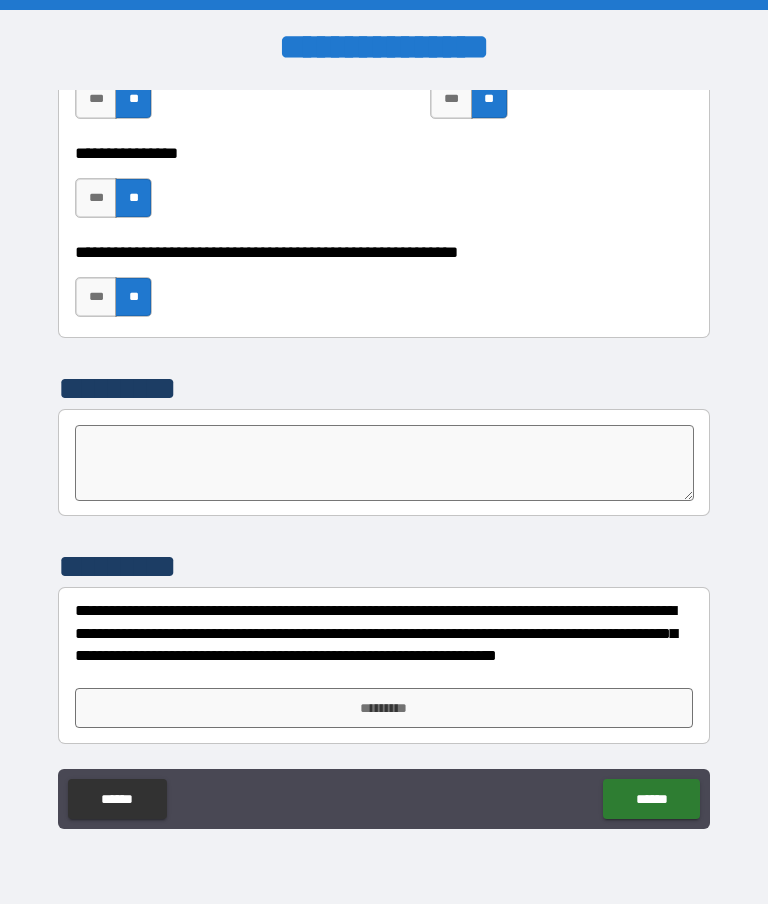 scroll, scrollTop: 6182, scrollLeft: 0, axis: vertical 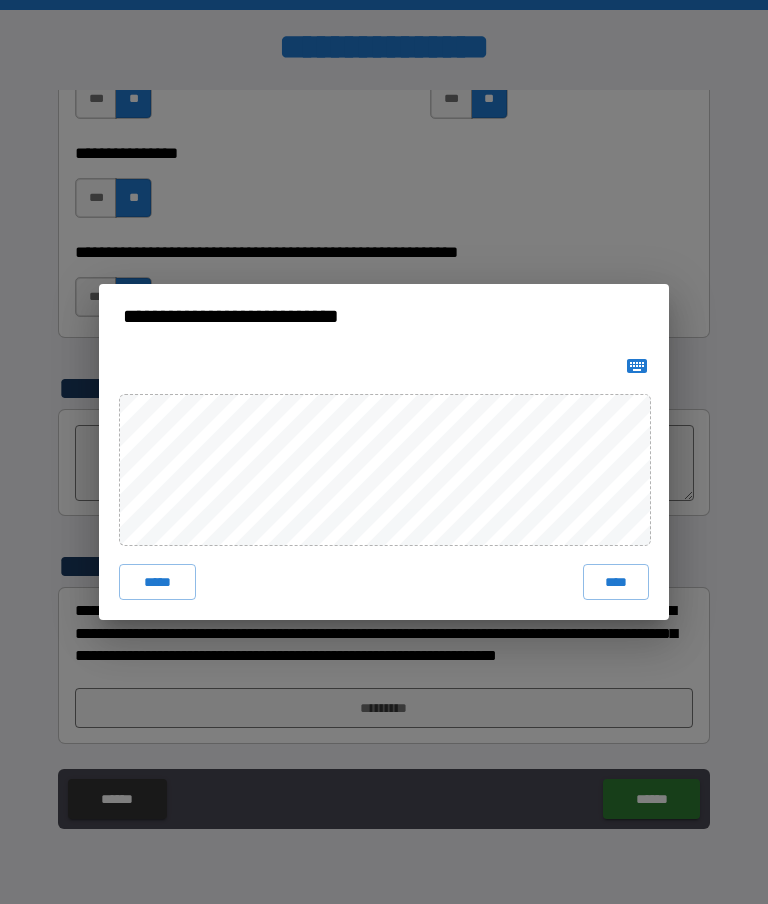 click on "****" at bounding box center (616, 582) 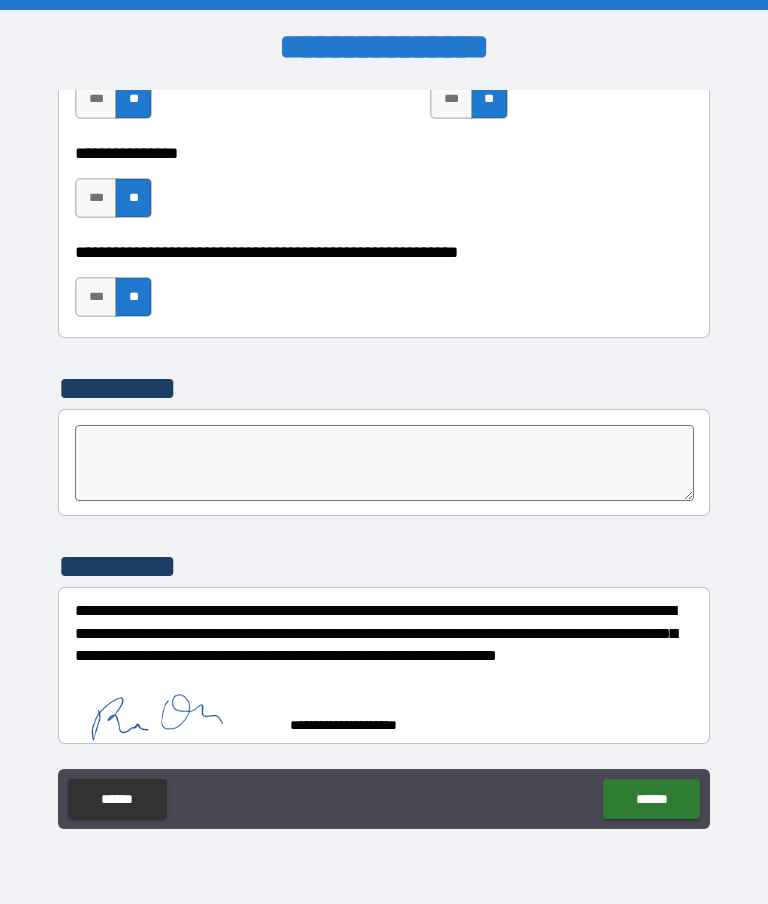 scroll, scrollTop: 6172, scrollLeft: 0, axis: vertical 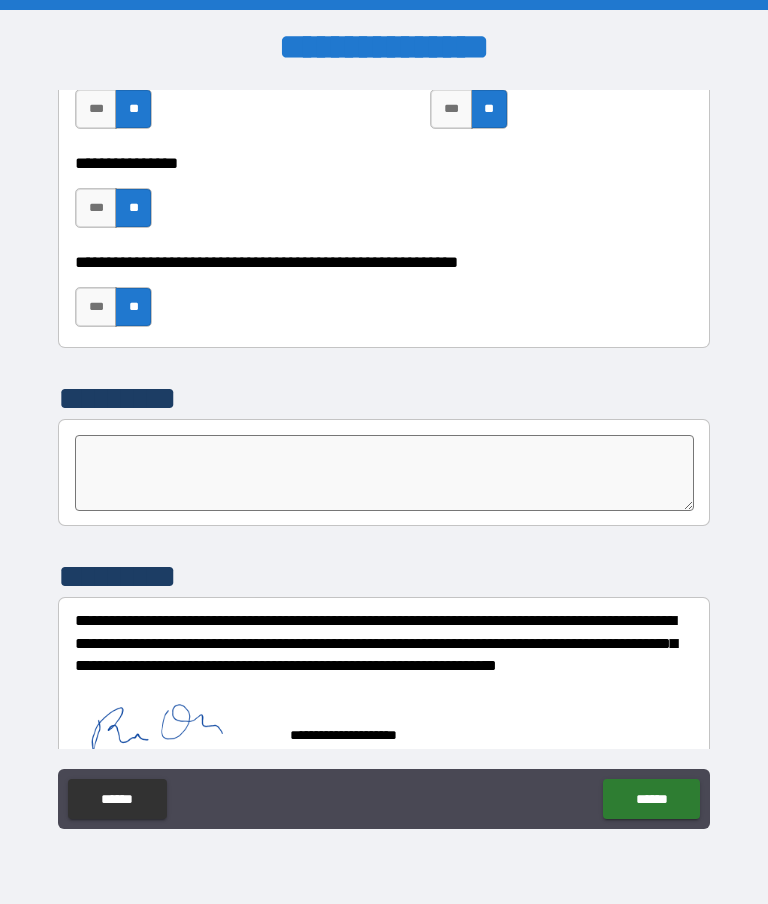 click on "******" at bounding box center [651, 799] 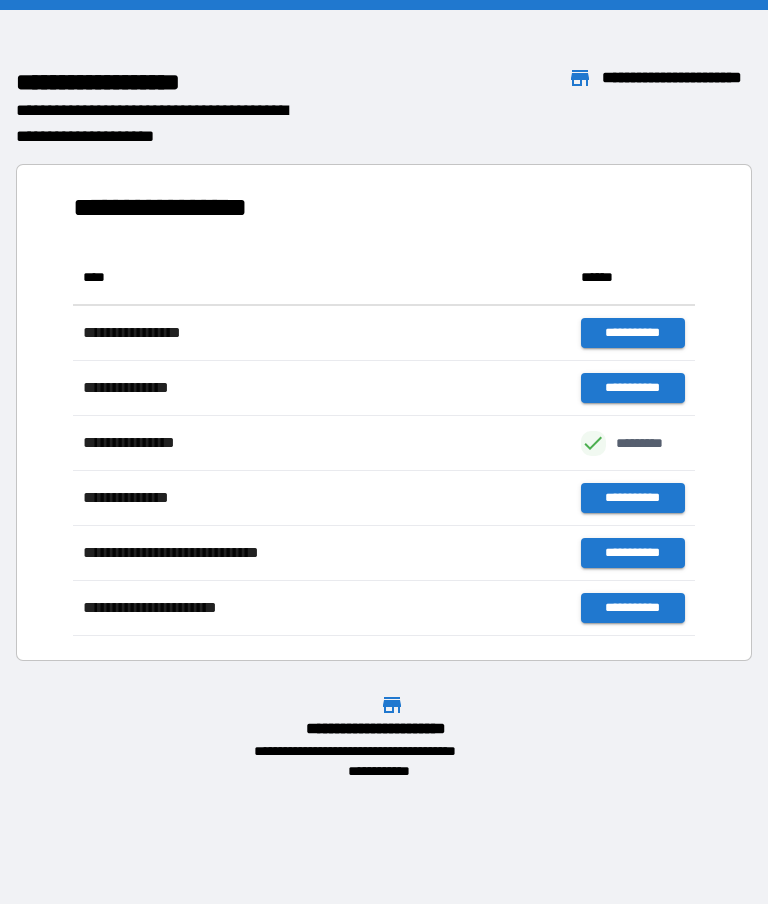 scroll, scrollTop: 386, scrollLeft: 622, axis: both 